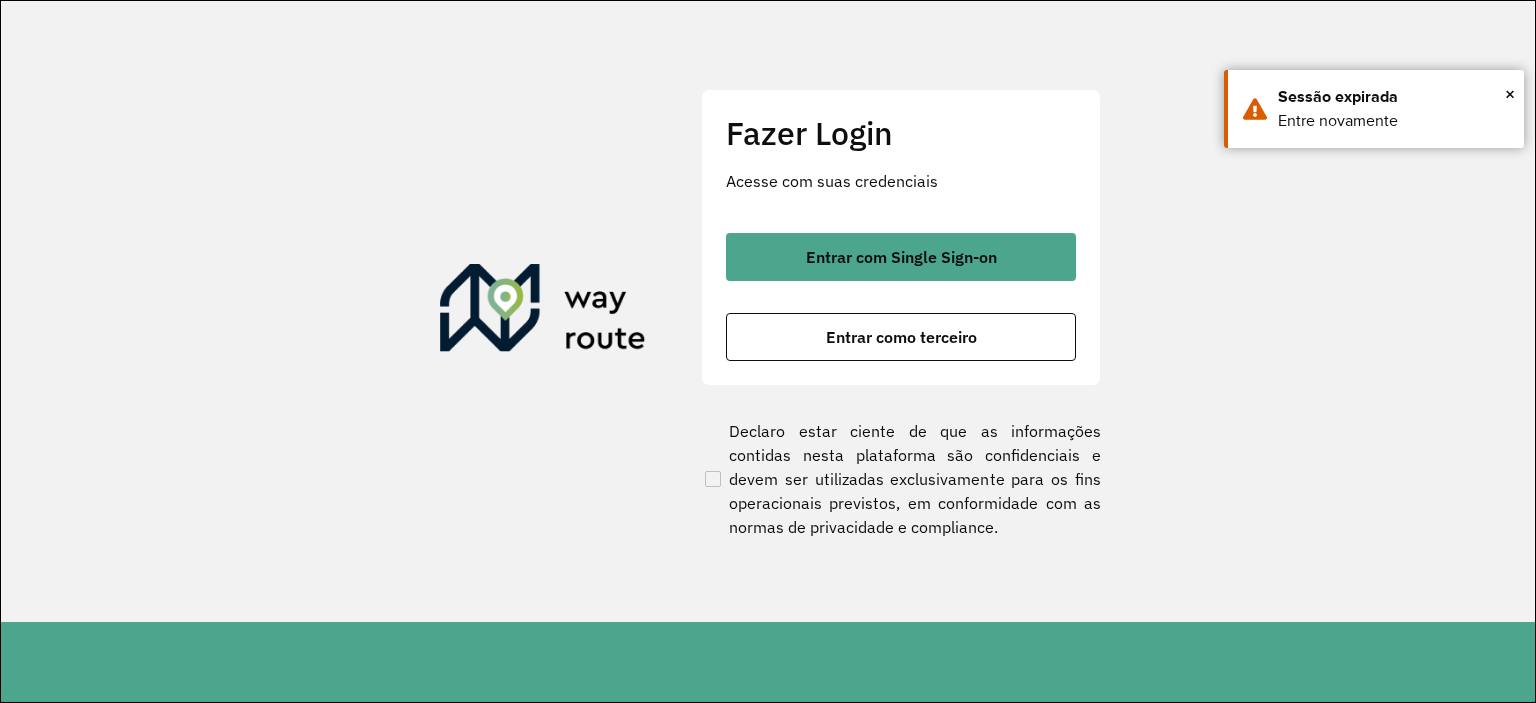 scroll, scrollTop: 0, scrollLeft: 0, axis: both 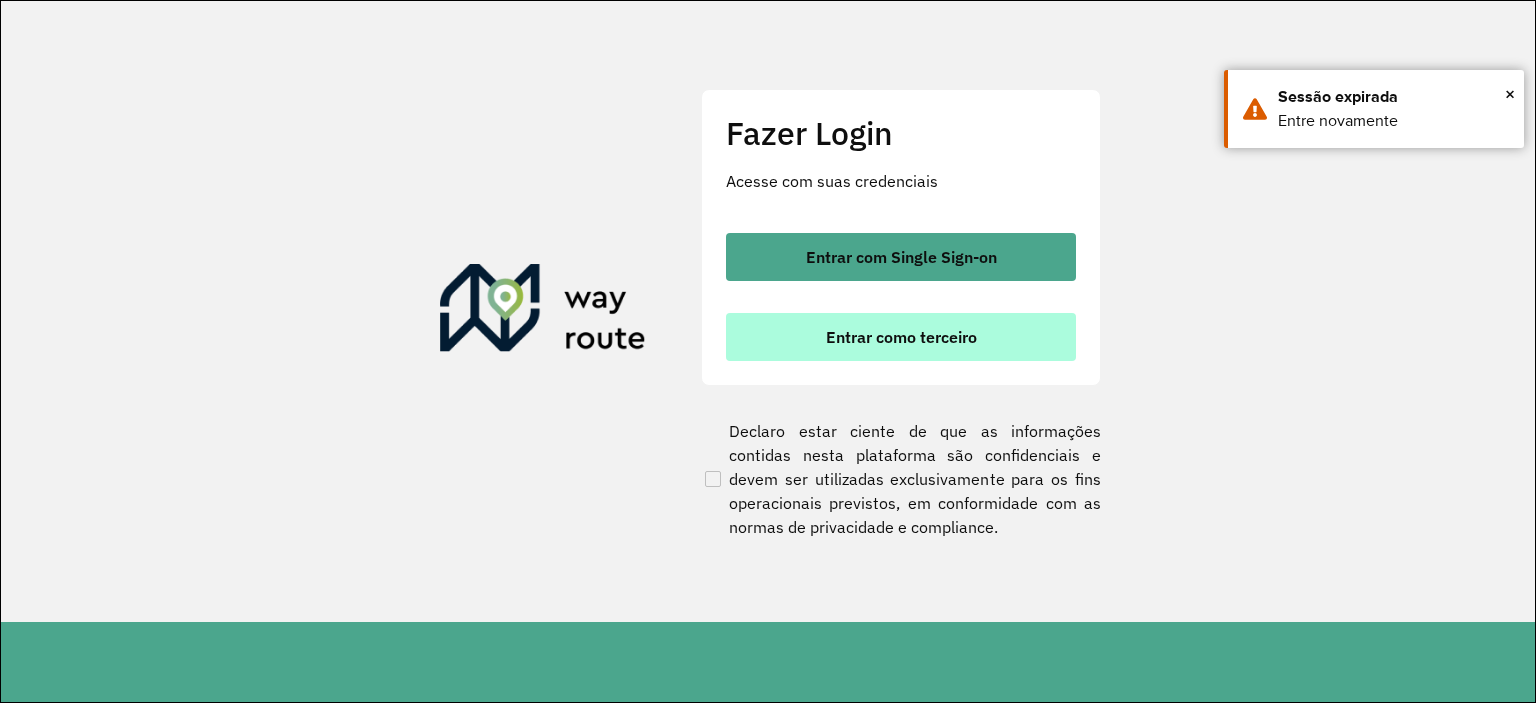 click on "Entrar como terceiro" at bounding box center [901, 337] 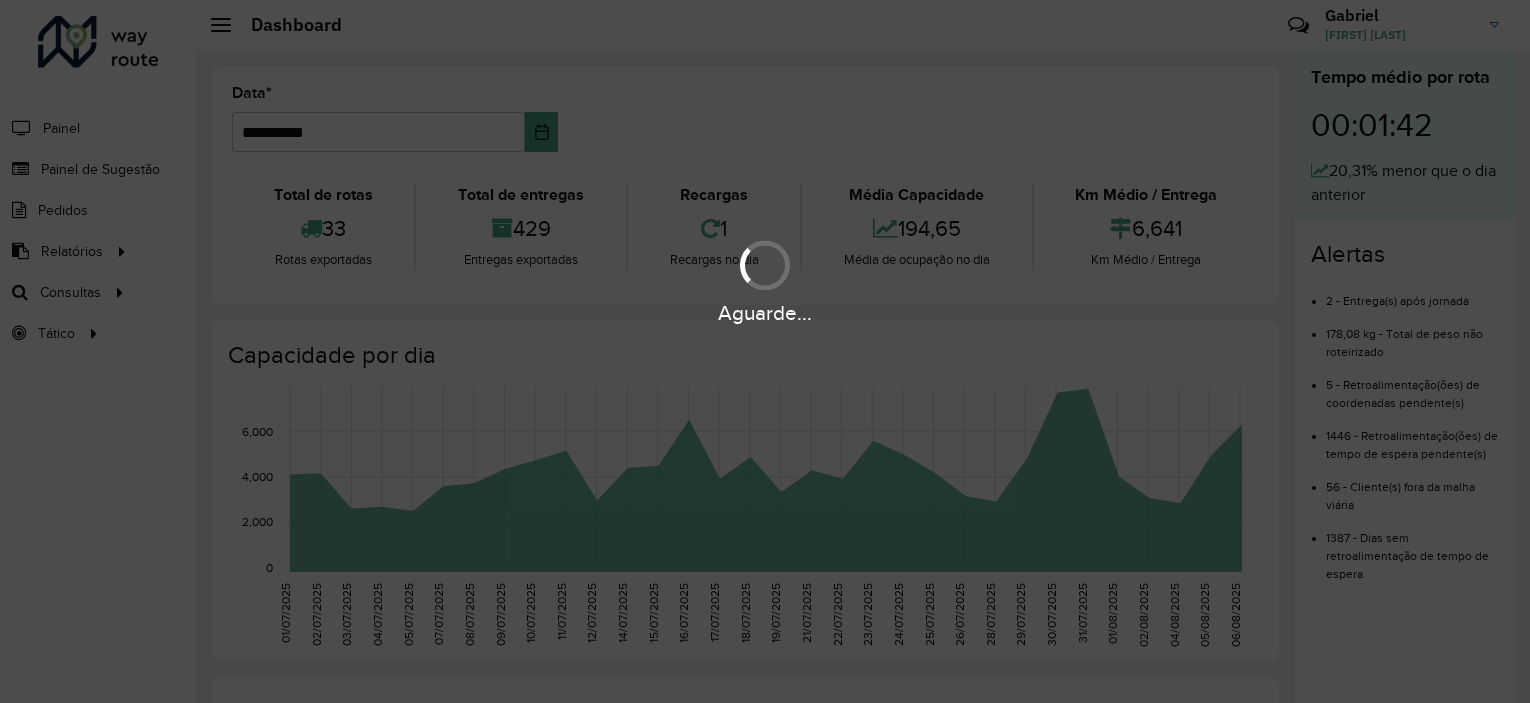 scroll, scrollTop: 0, scrollLeft: 0, axis: both 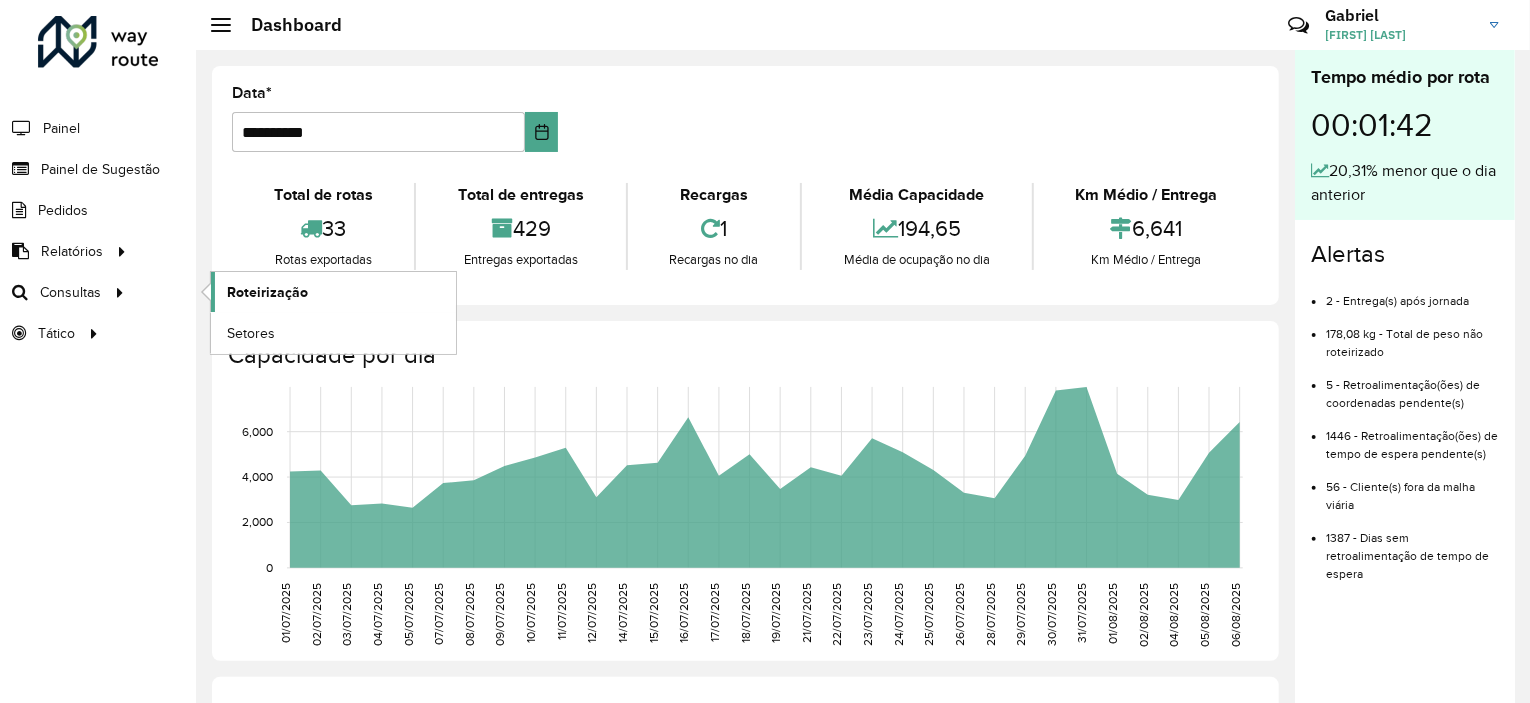 click on "Roteirização" 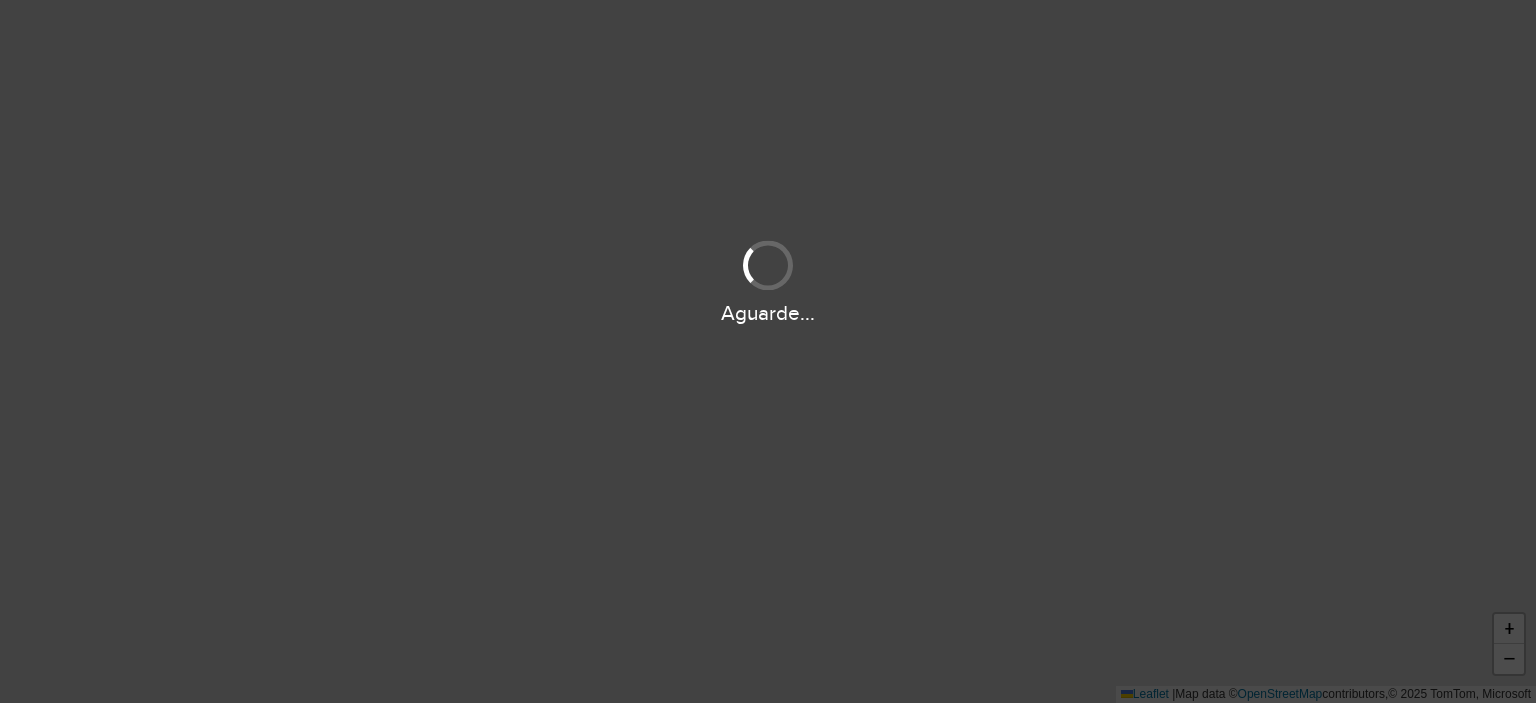 scroll, scrollTop: 0, scrollLeft: 0, axis: both 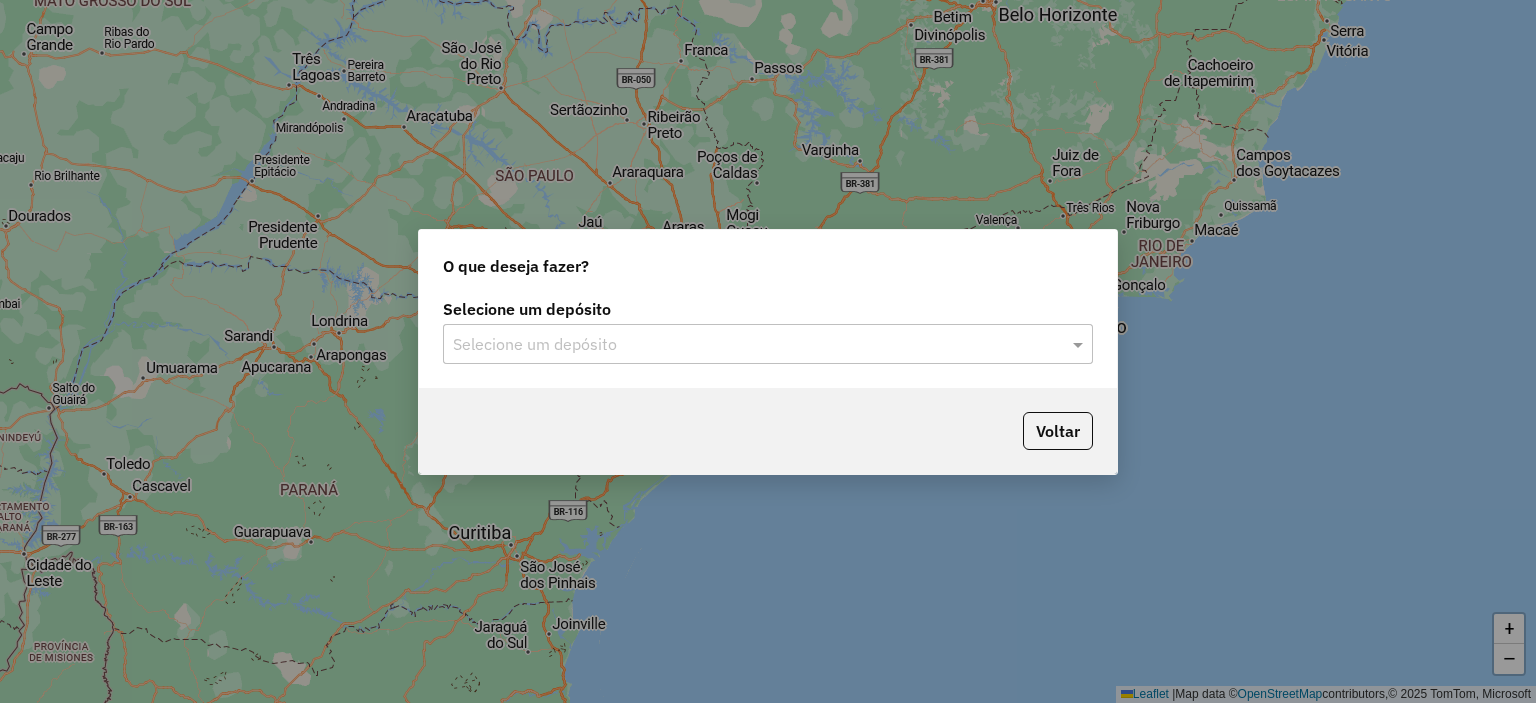 click 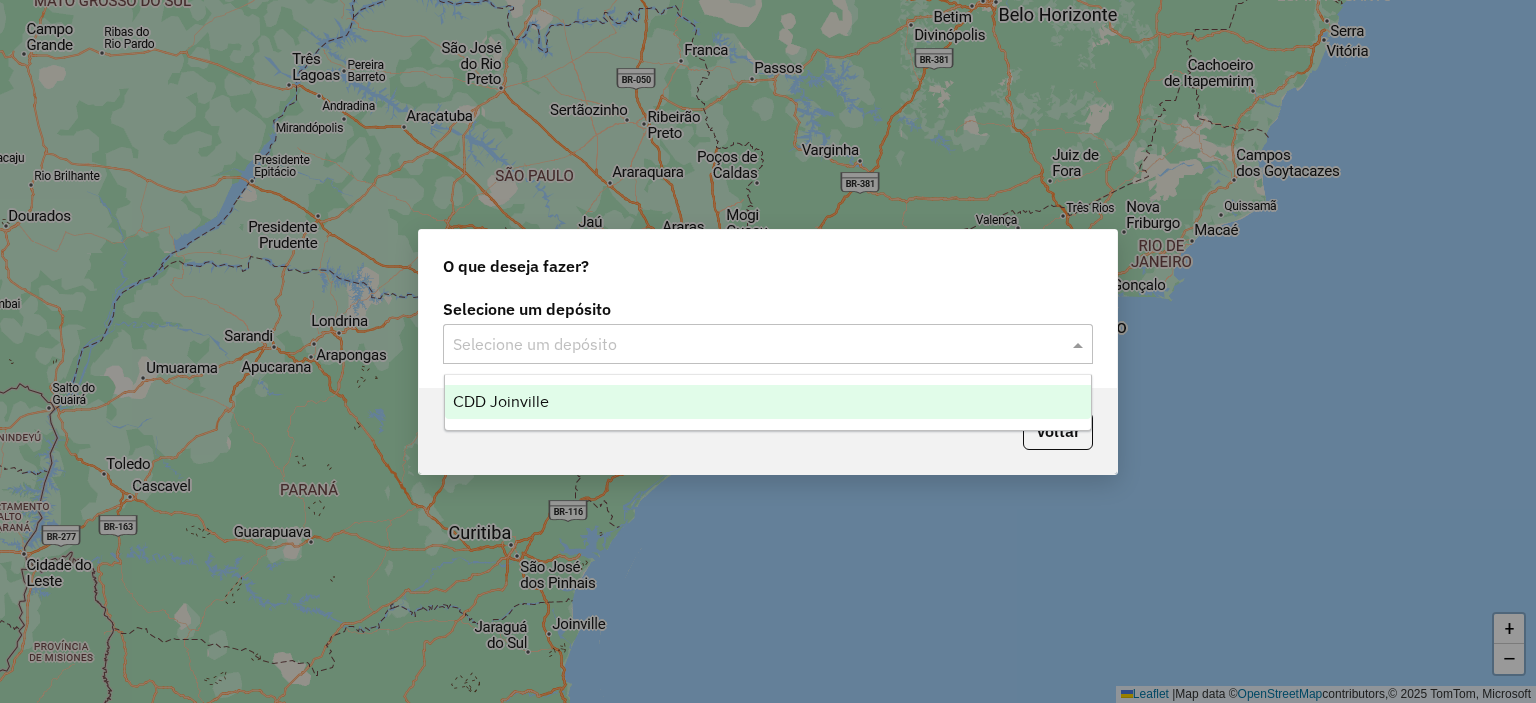 click on "CDD Joinville" at bounding box center (768, 402) 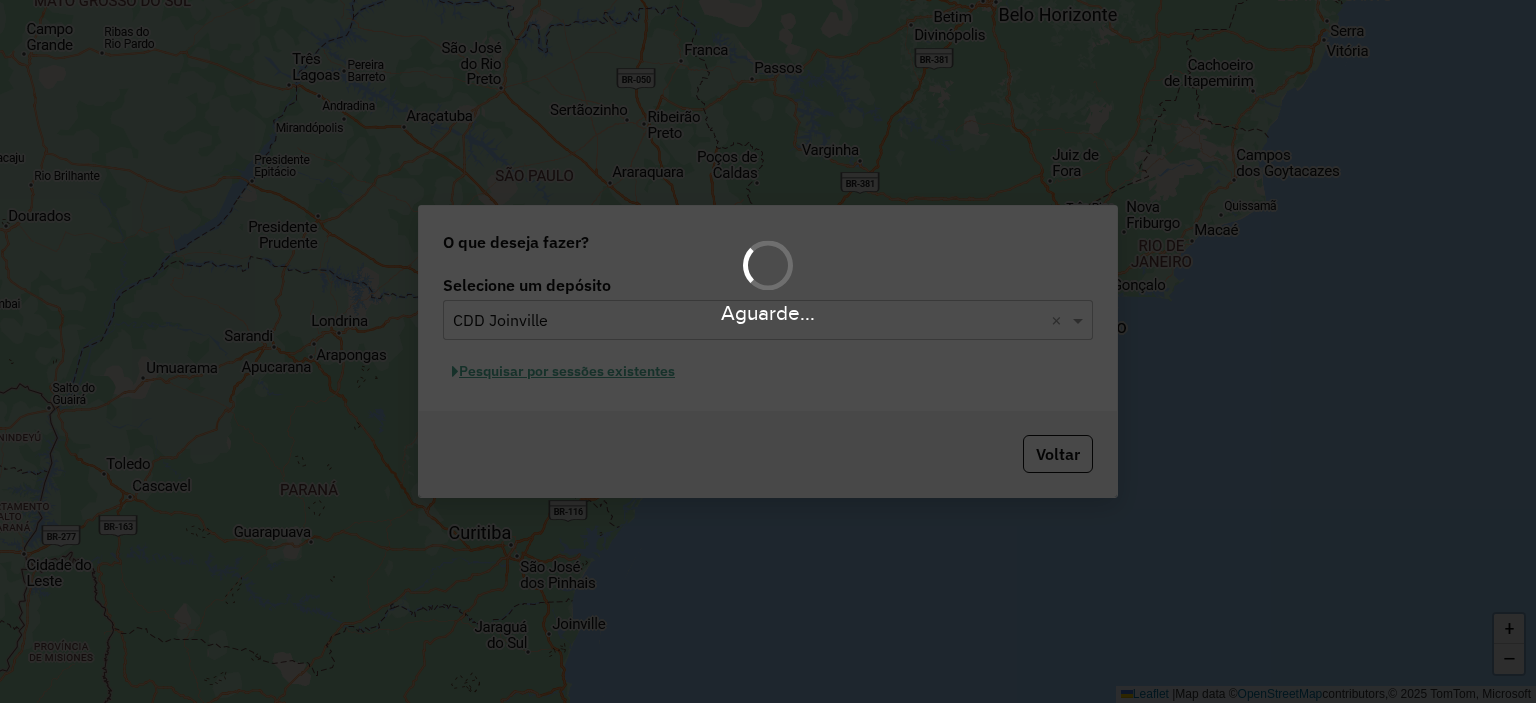 click on "Aguarde..." at bounding box center (768, 351) 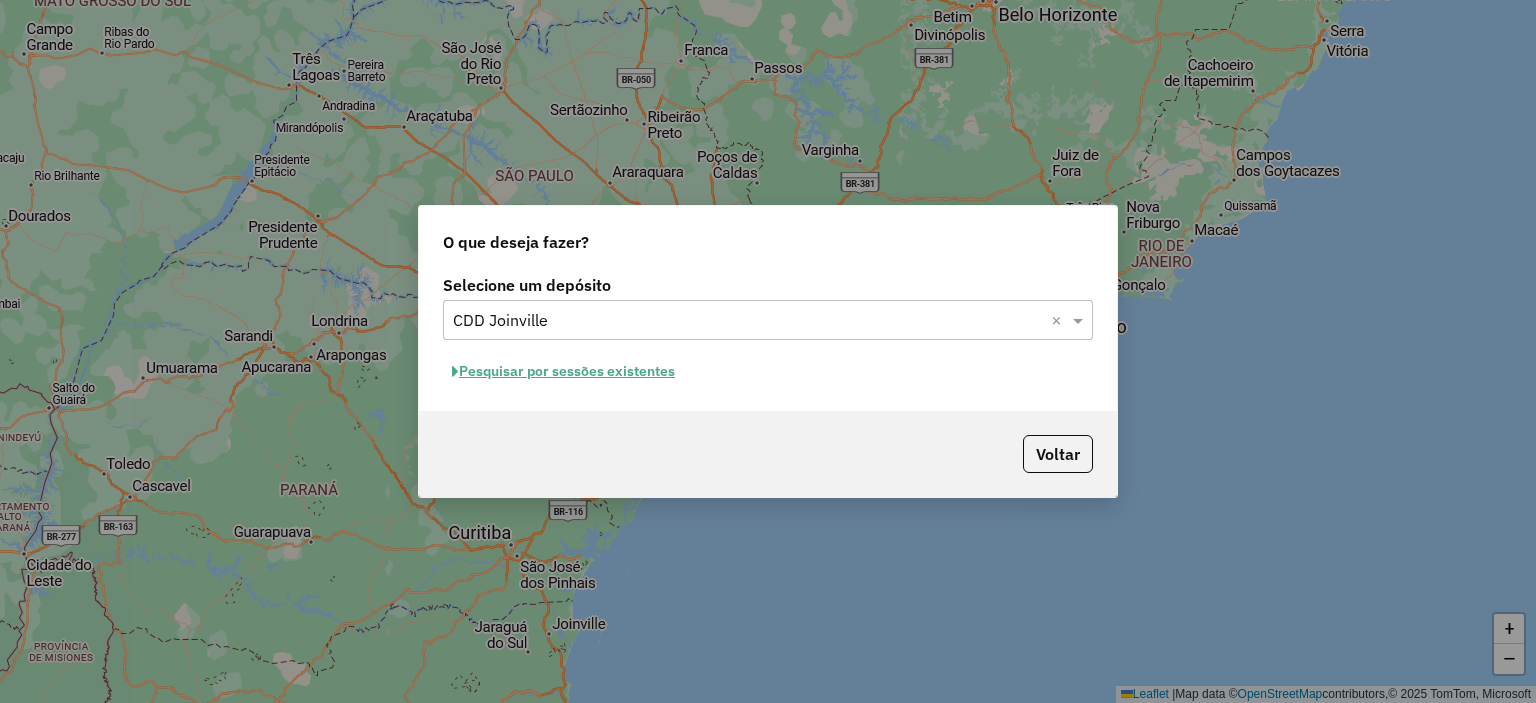 click on "Pesquisar por sessões existentes" 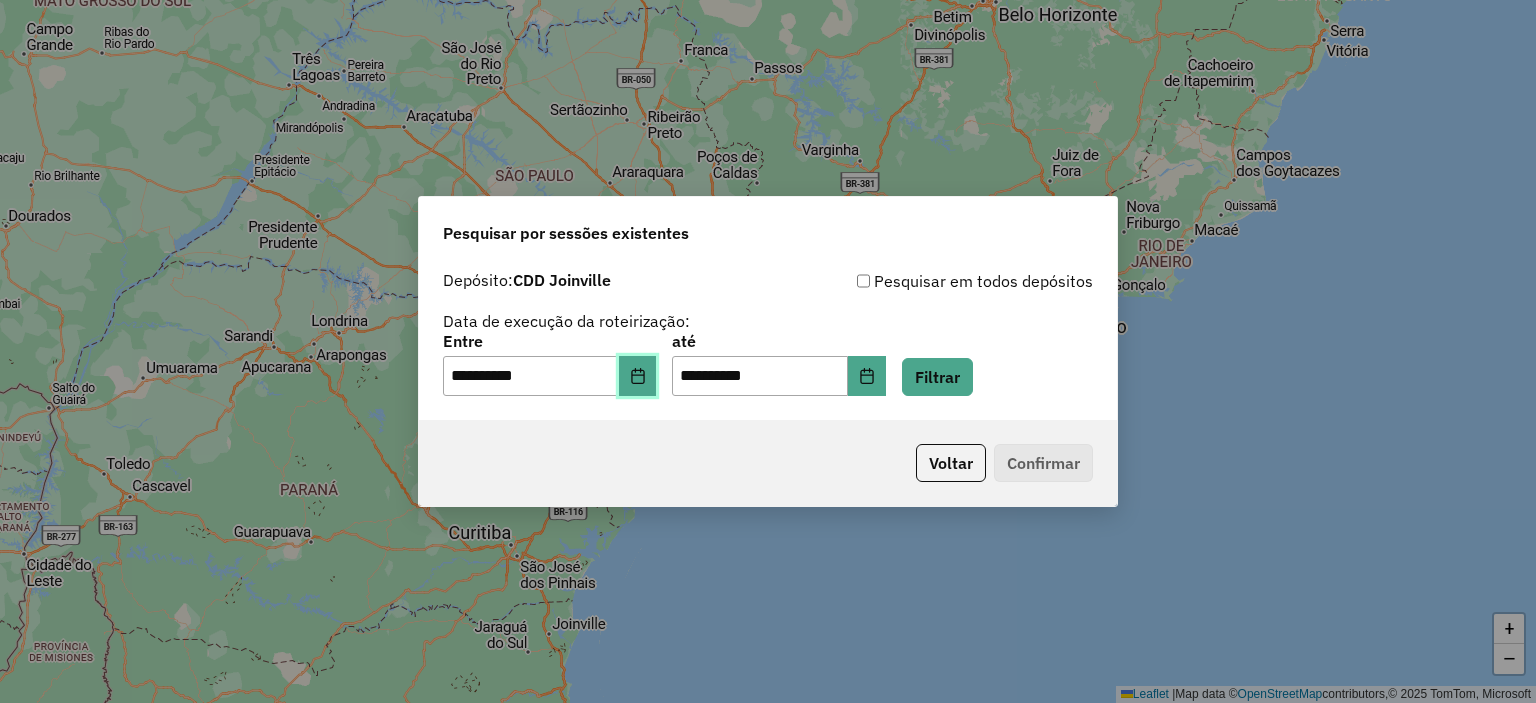 click 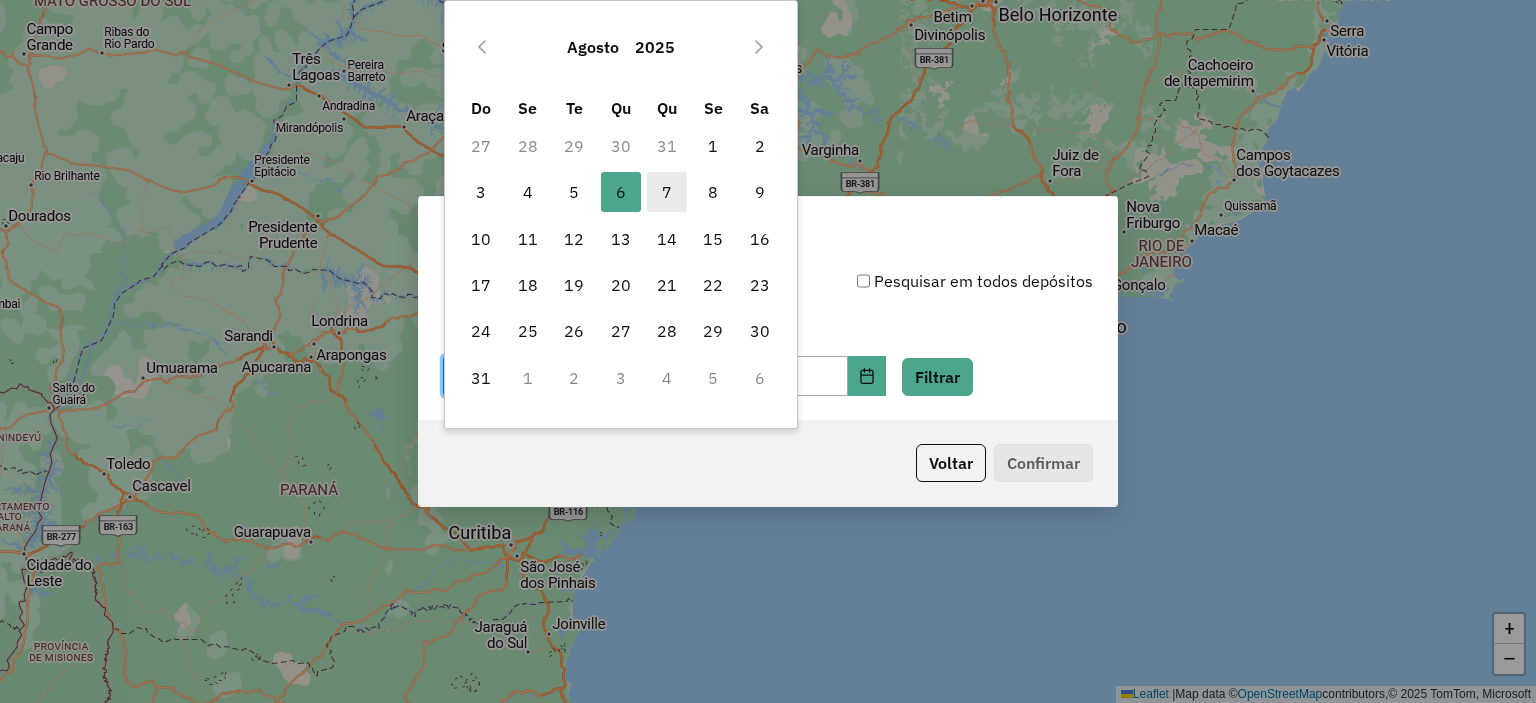 click on "7" at bounding box center (667, 192) 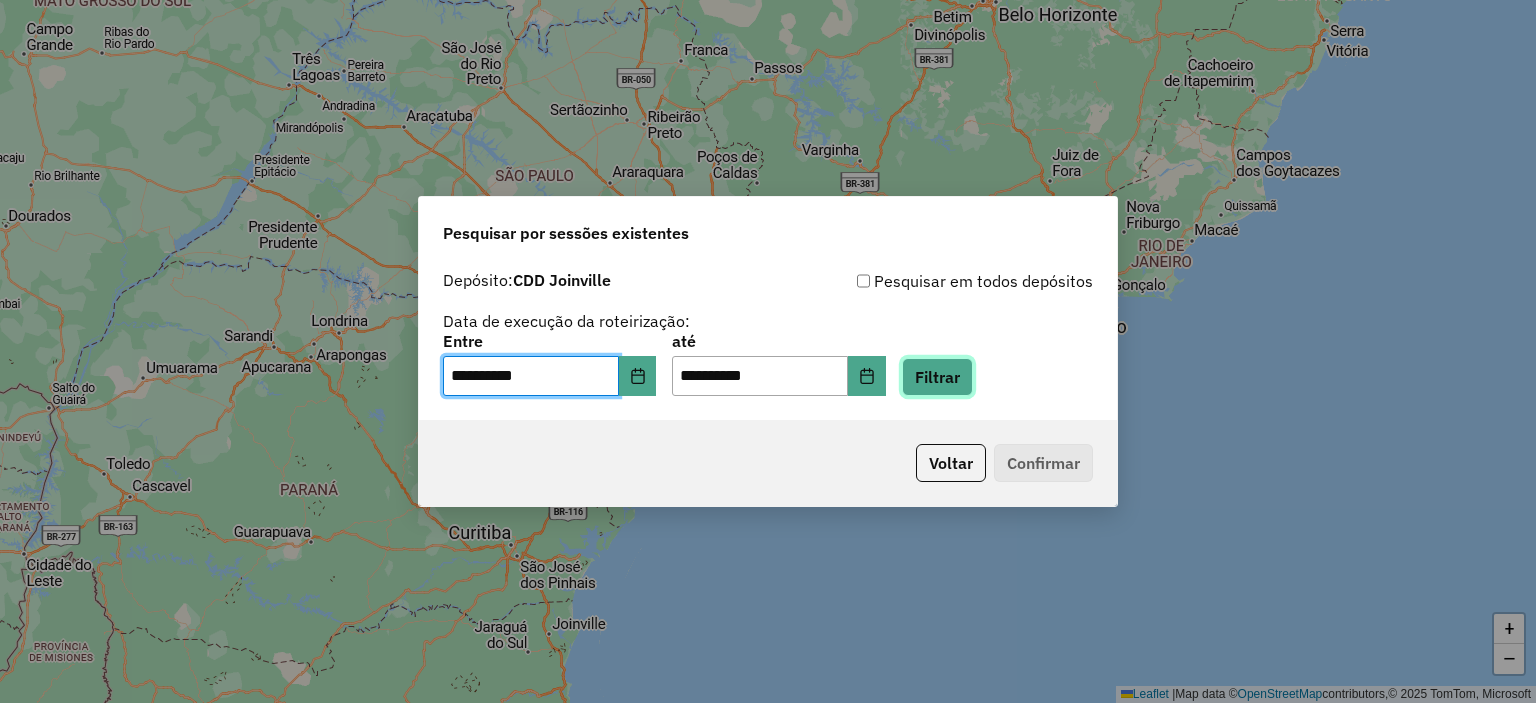 click on "Filtrar" 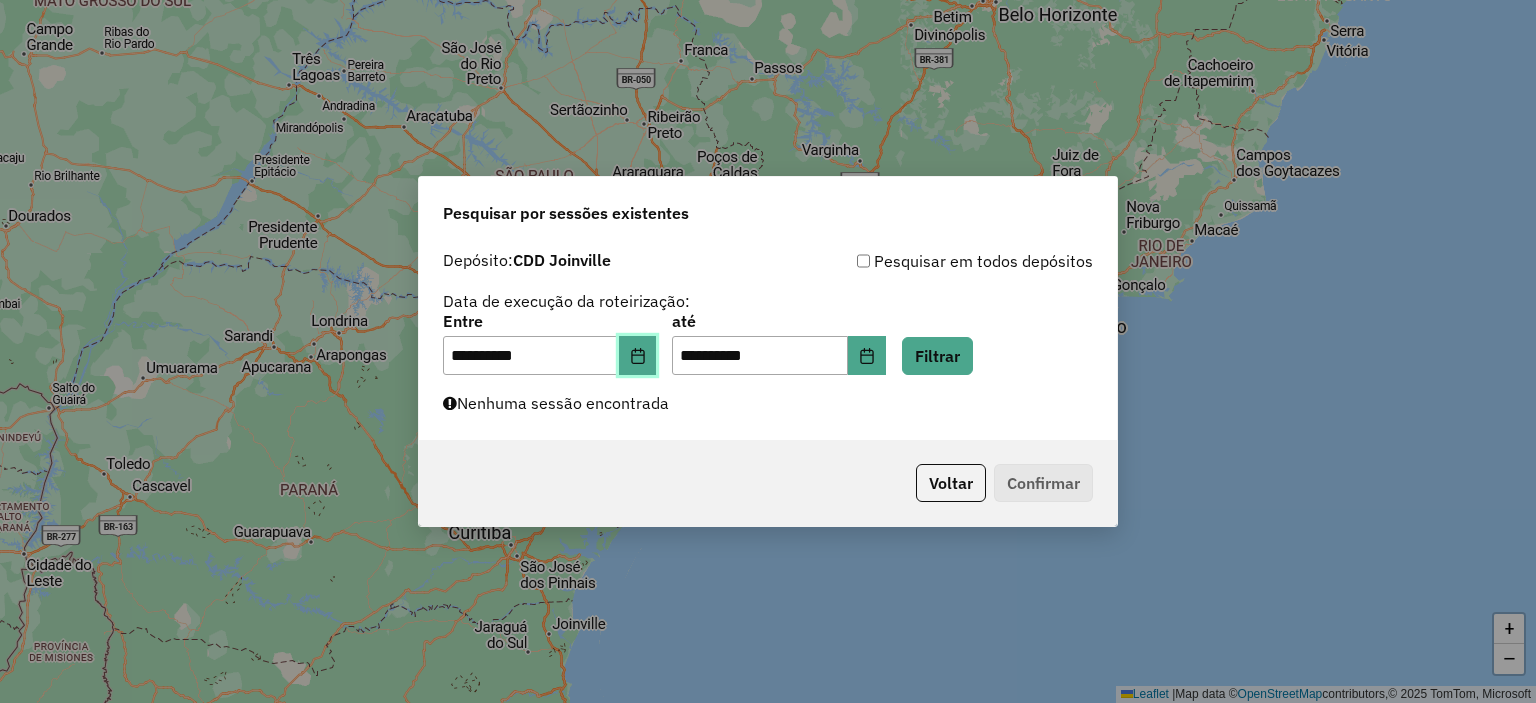 click at bounding box center (638, 356) 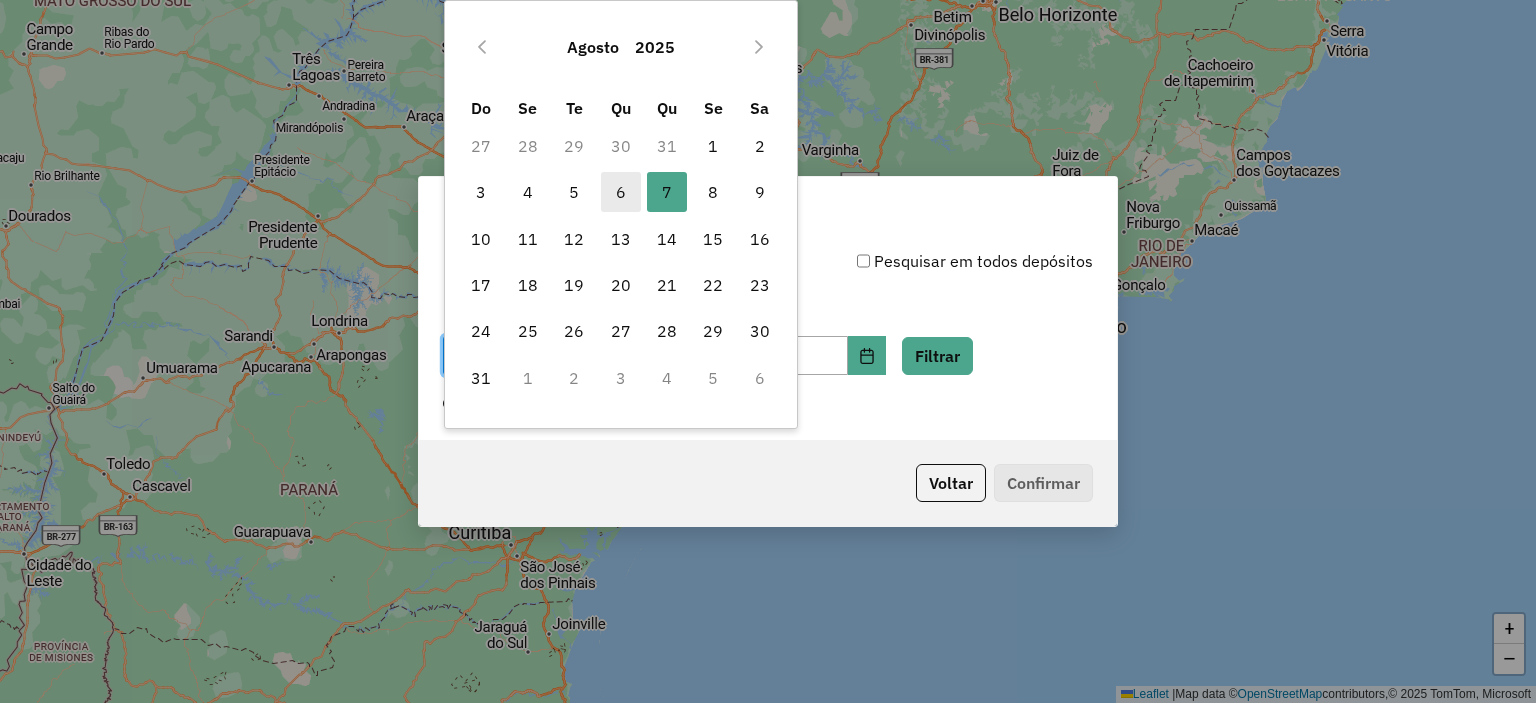 click on "6" at bounding box center [621, 192] 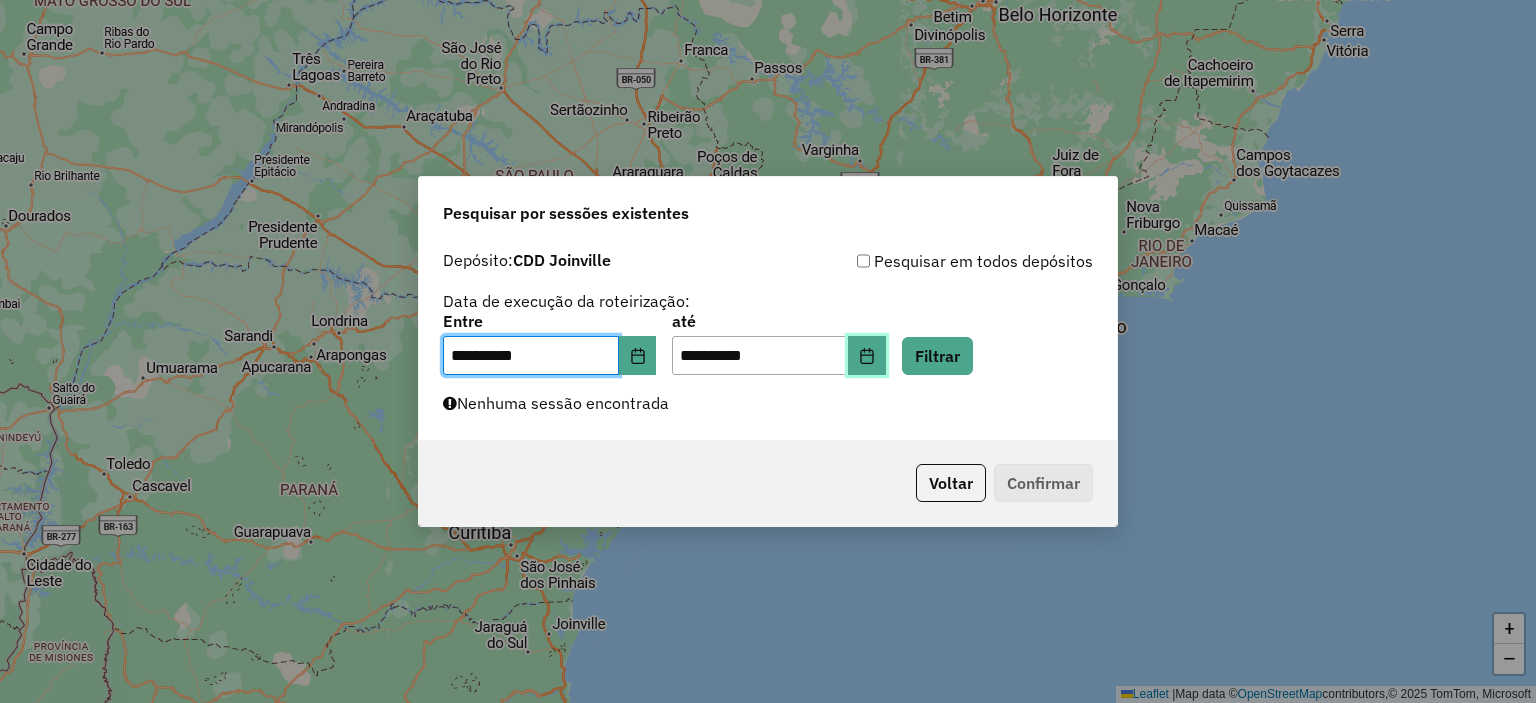 click 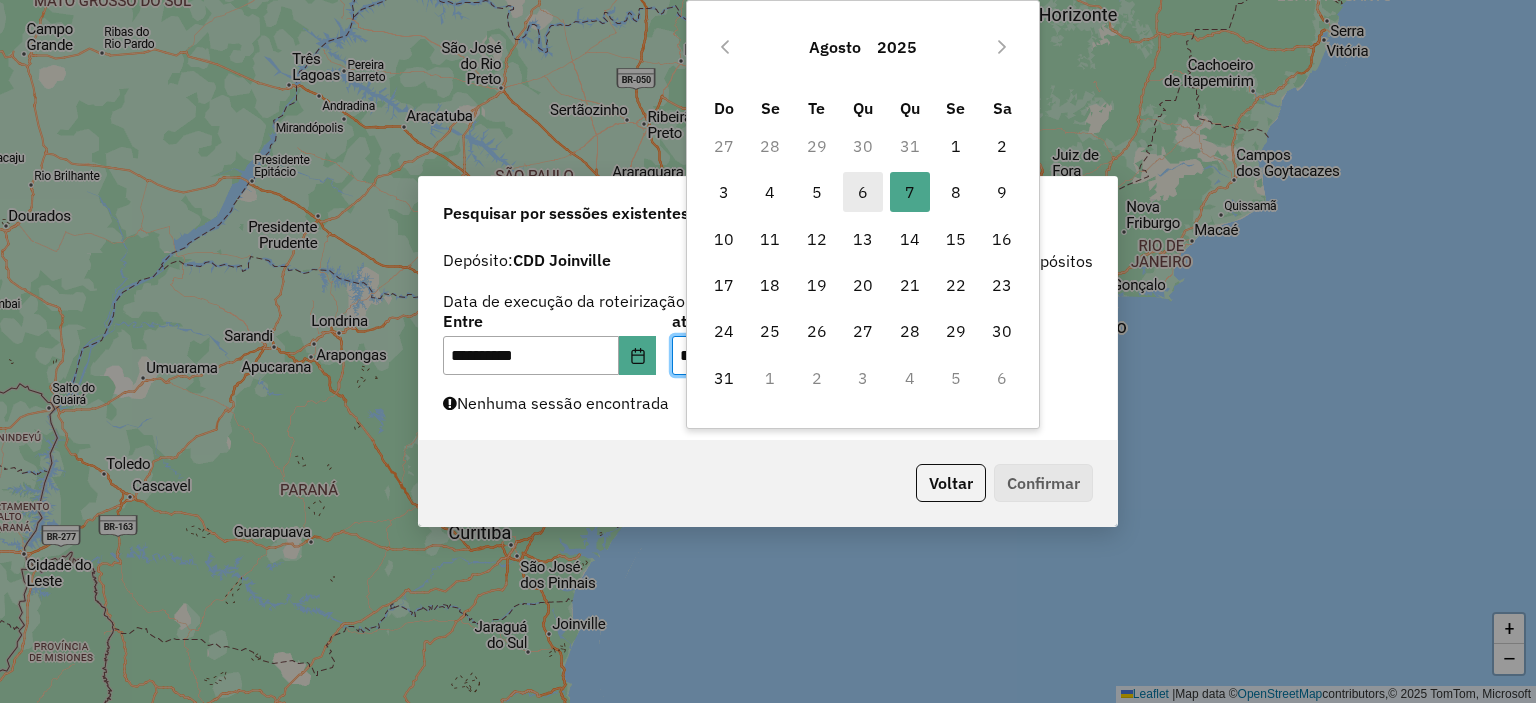 click on "6" at bounding box center (863, 192) 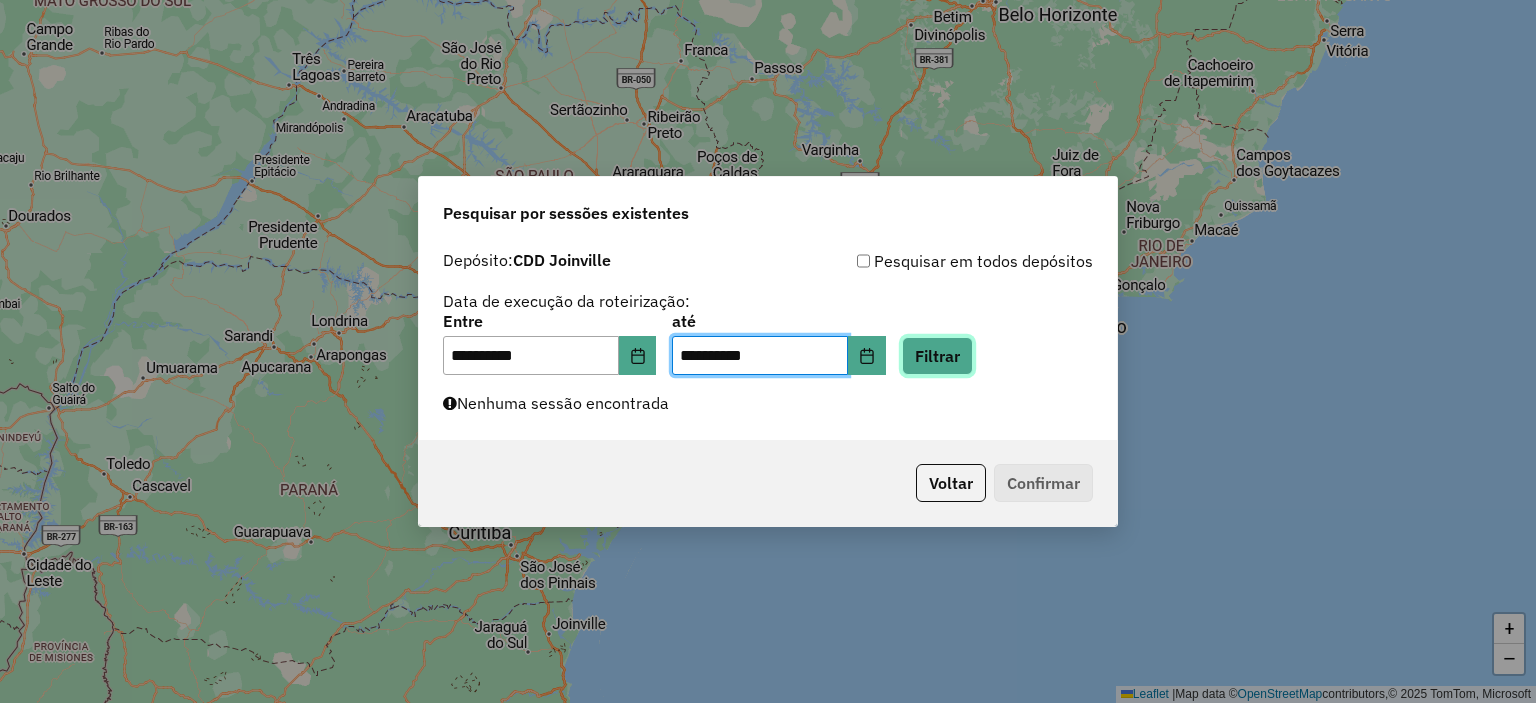click on "Filtrar" 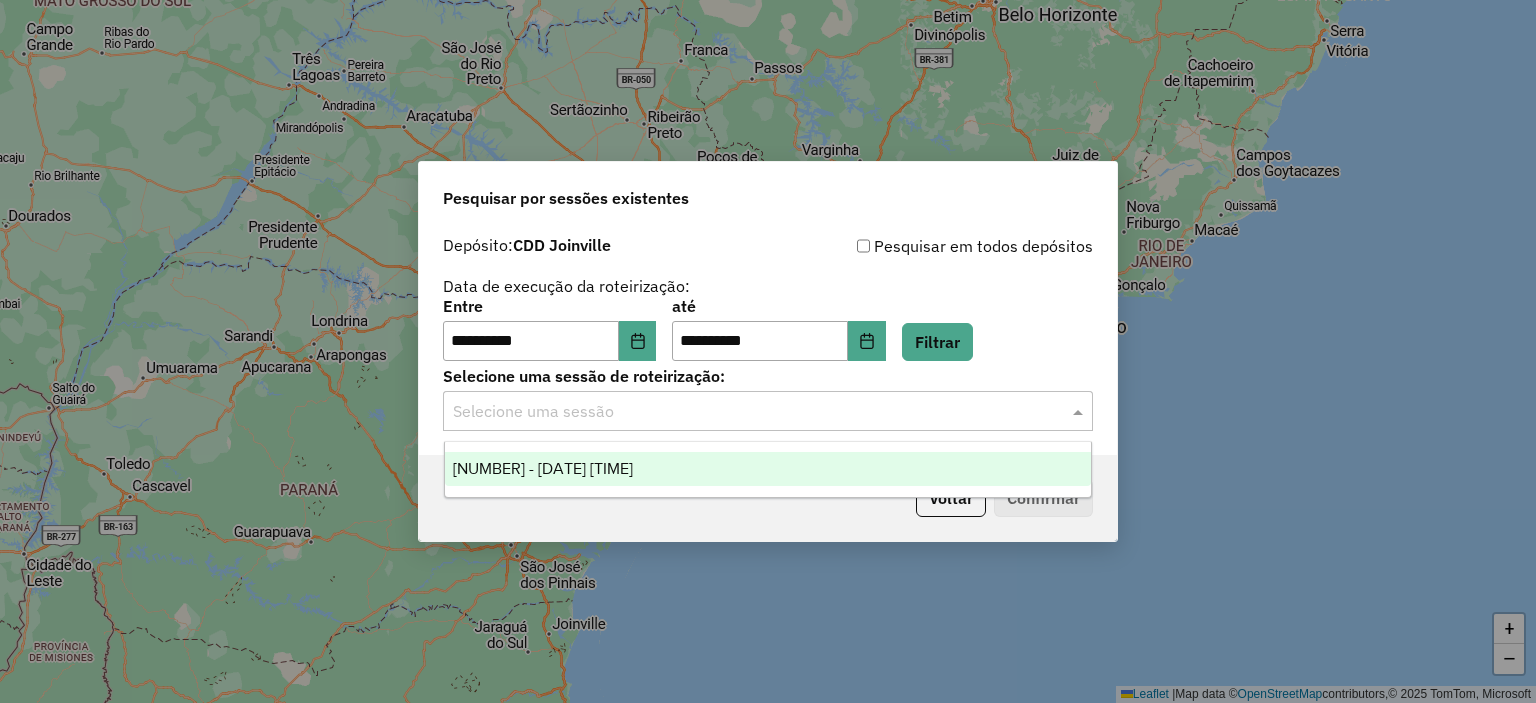 click 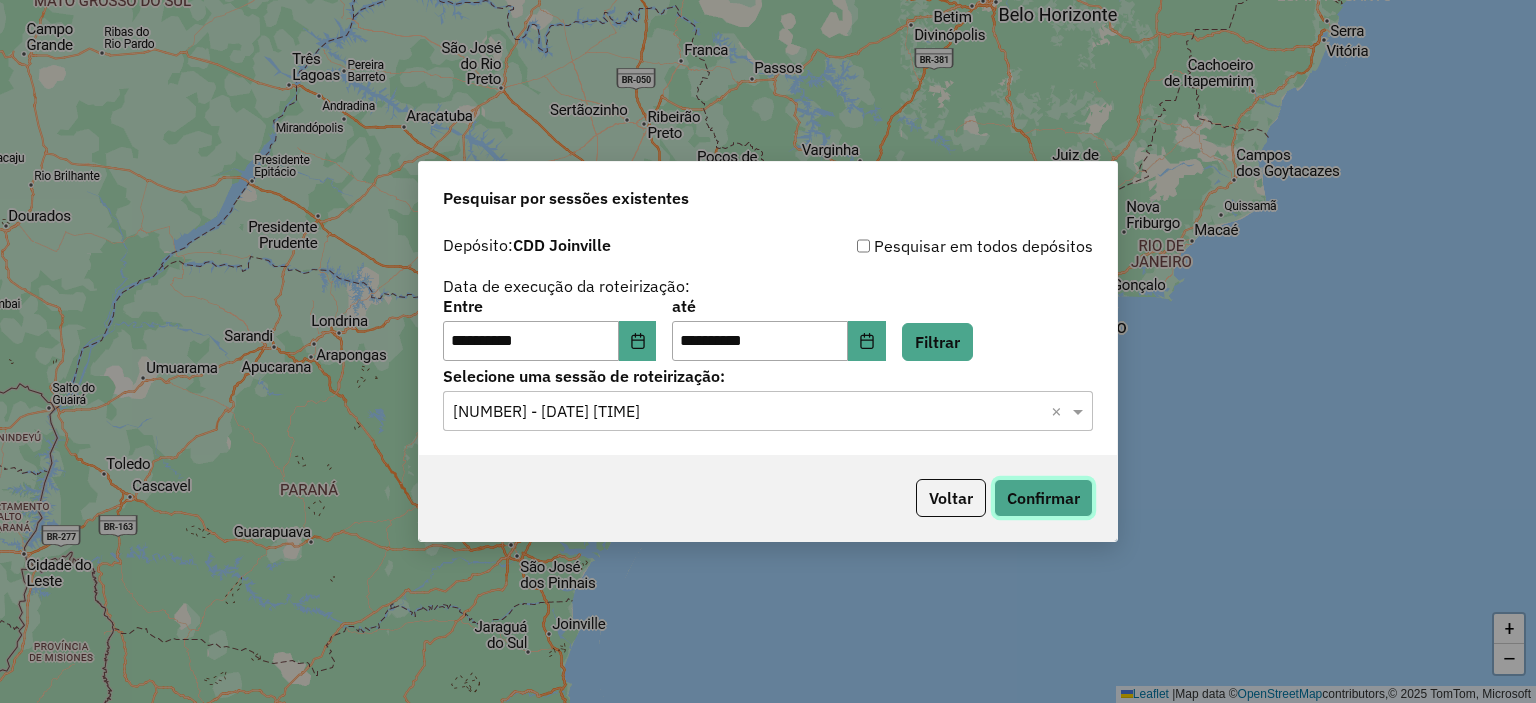 click on "Confirmar" 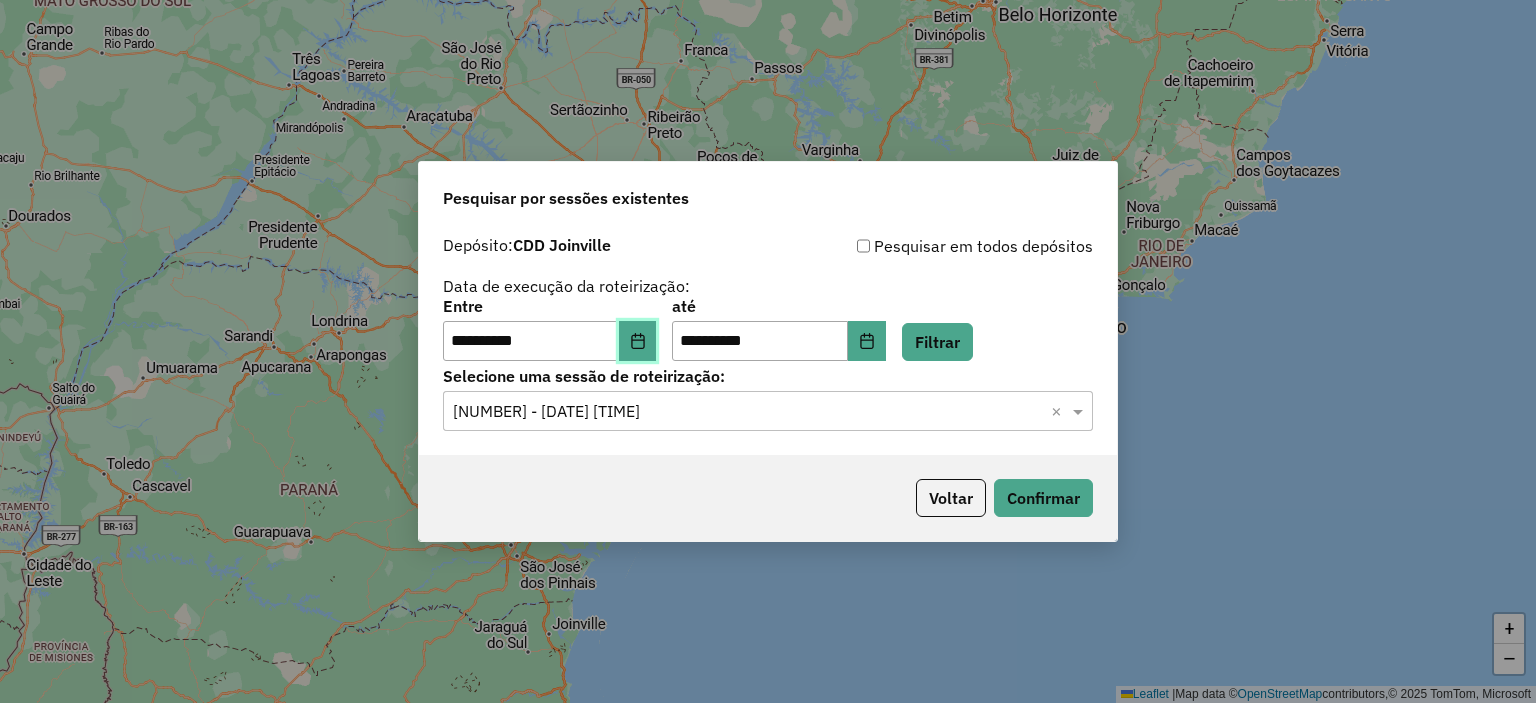 click 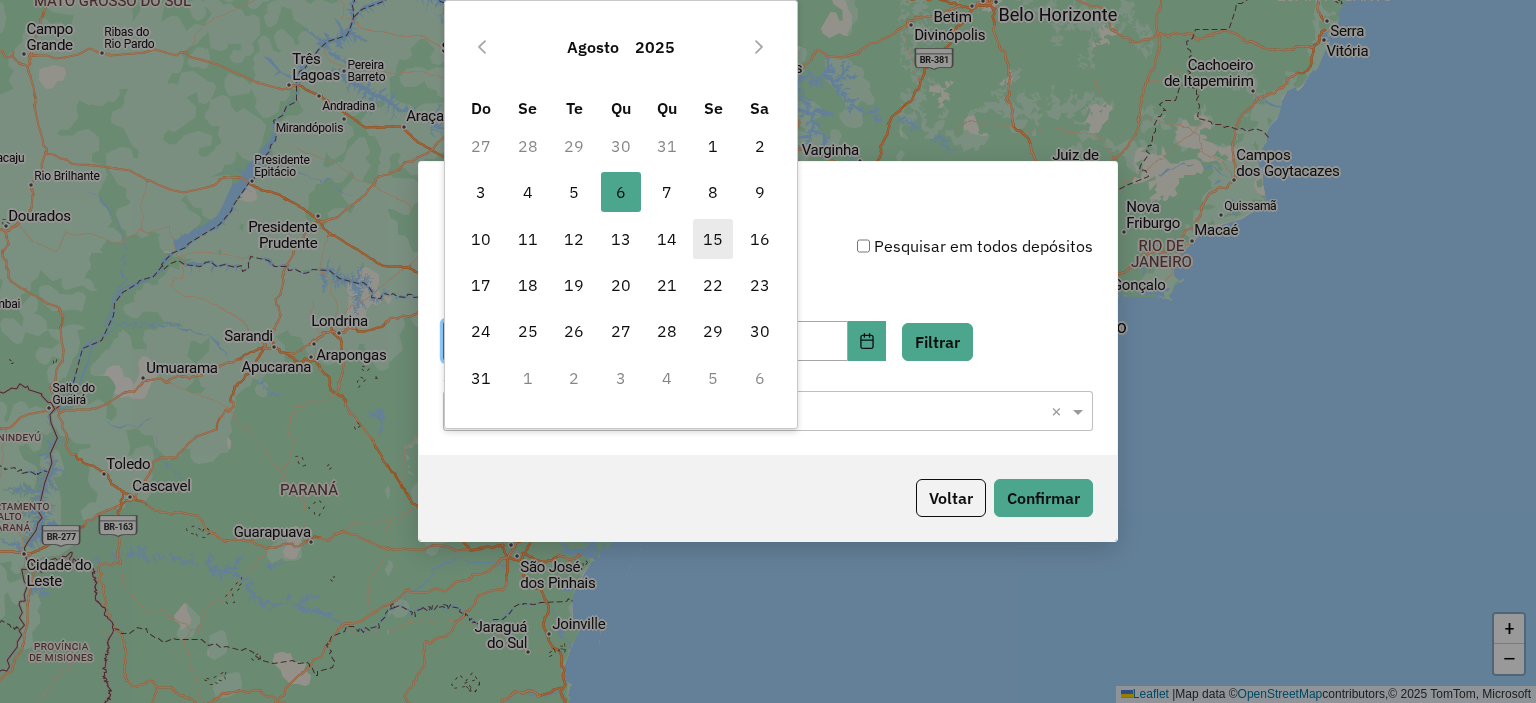 drag, startPoint x: 577, startPoint y: 183, endPoint x: 707, endPoint y: 228, distance: 137.56816 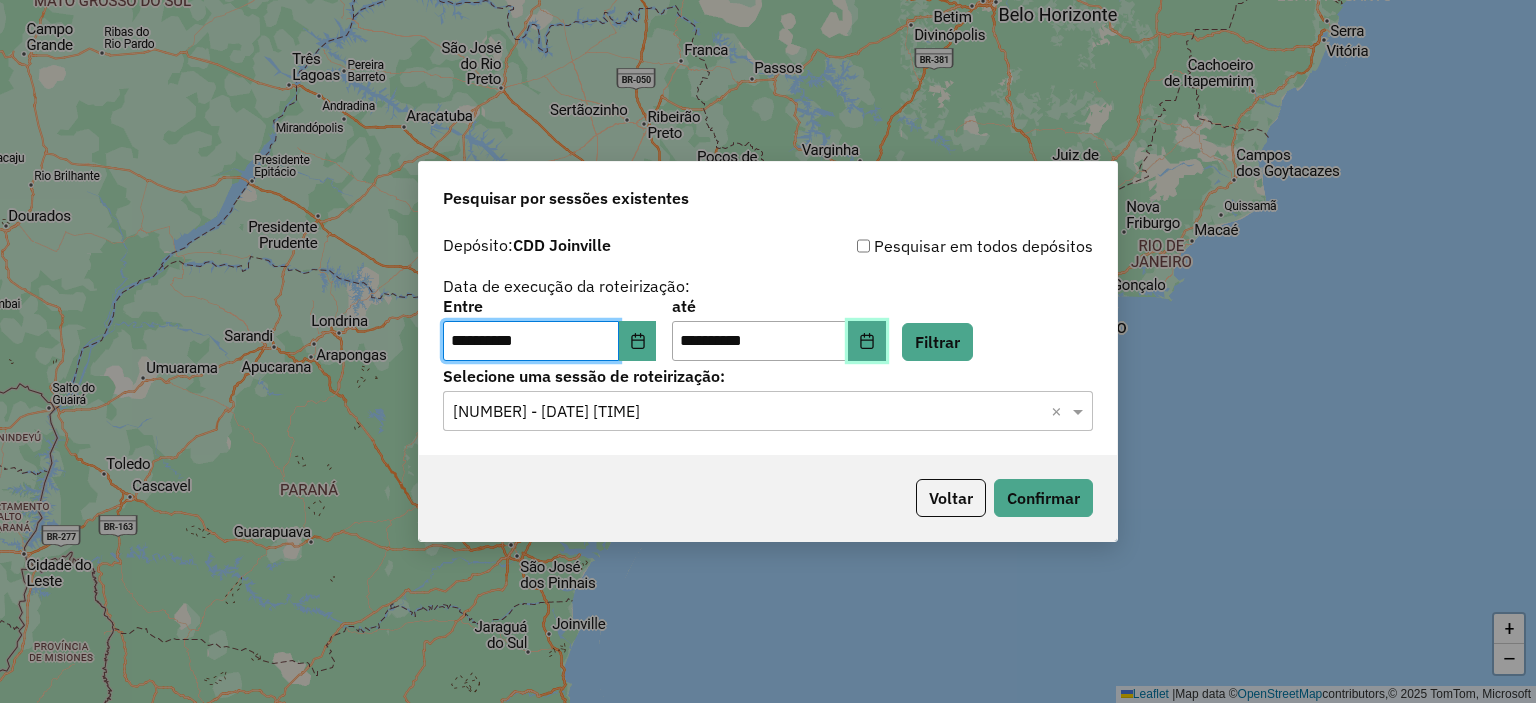 click 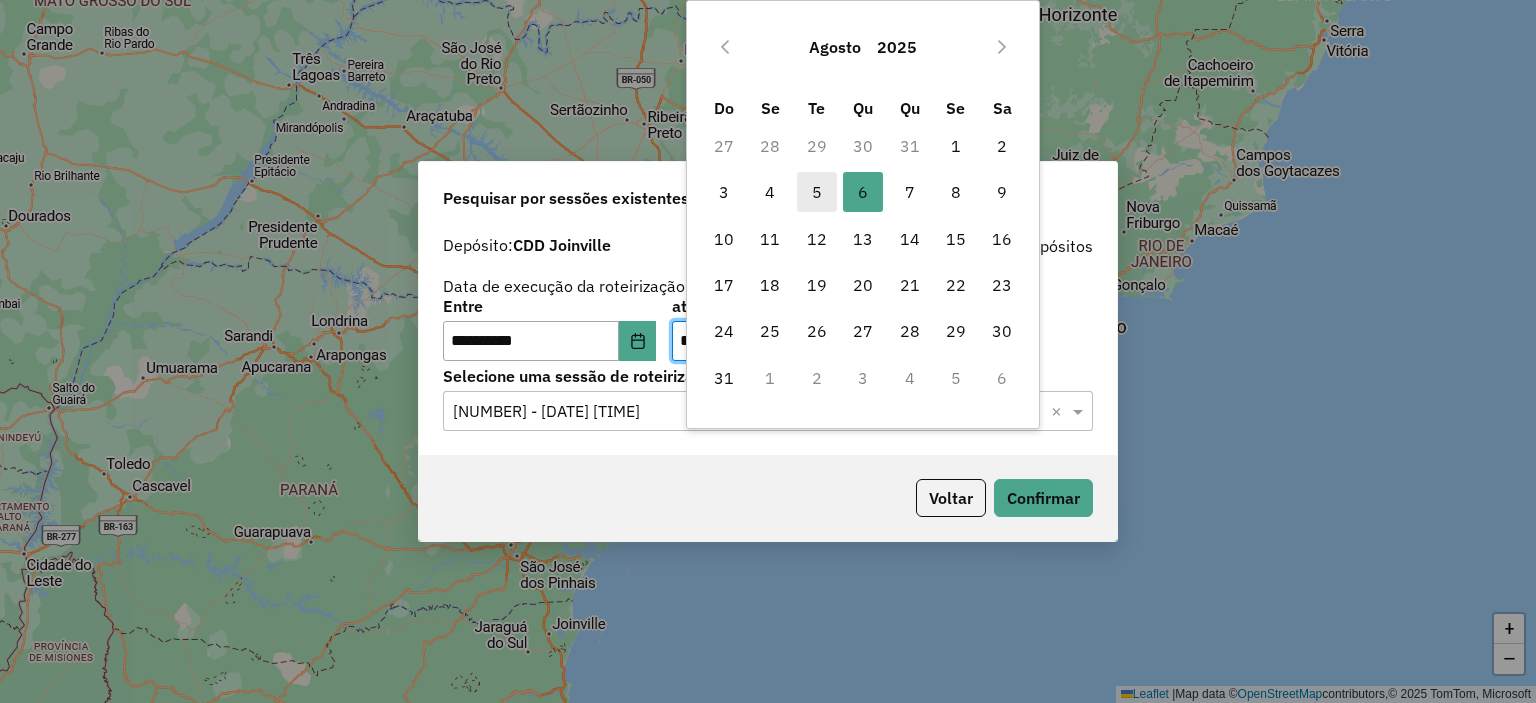 drag, startPoint x: 820, startPoint y: 191, endPoint x: 845, endPoint y: 206, distance: 29.15476 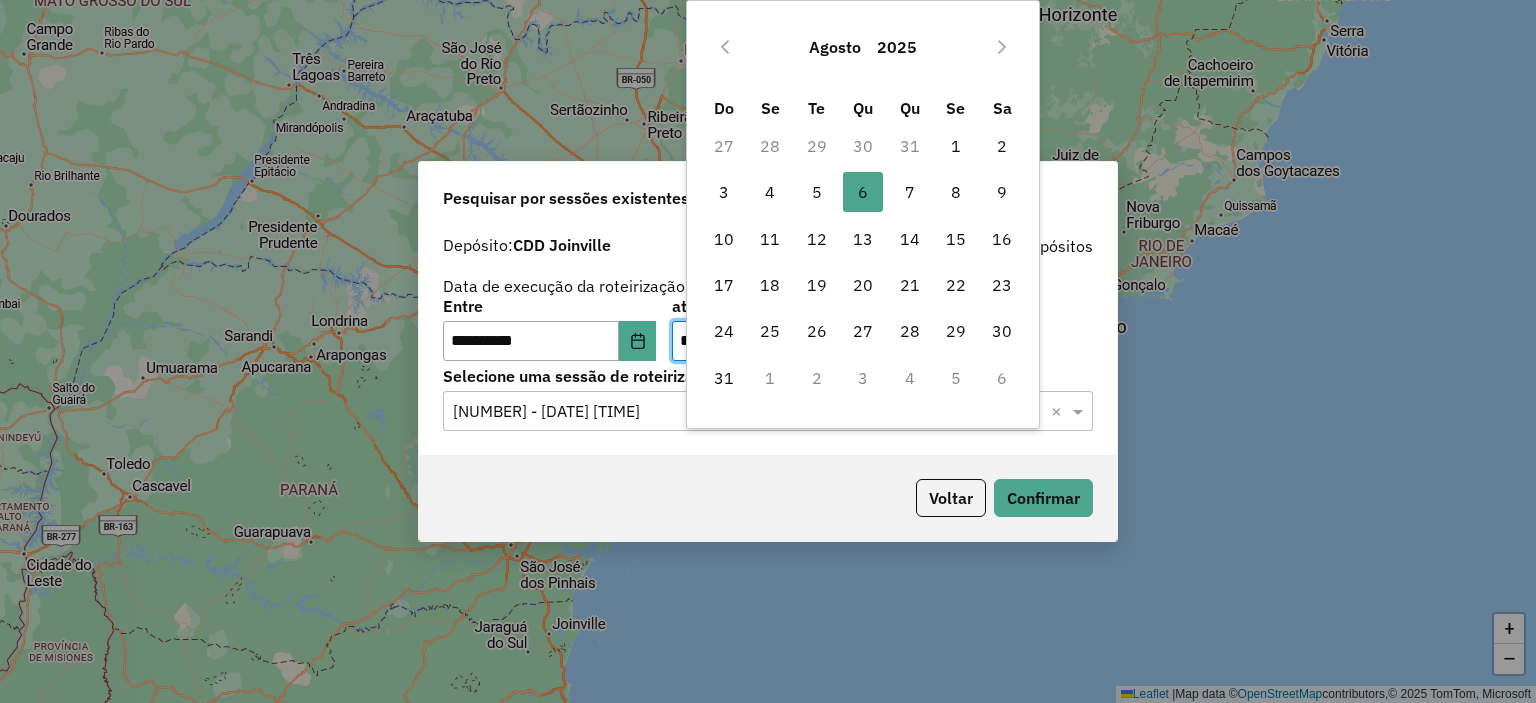 click on "5" at bounding box center [817, 192] 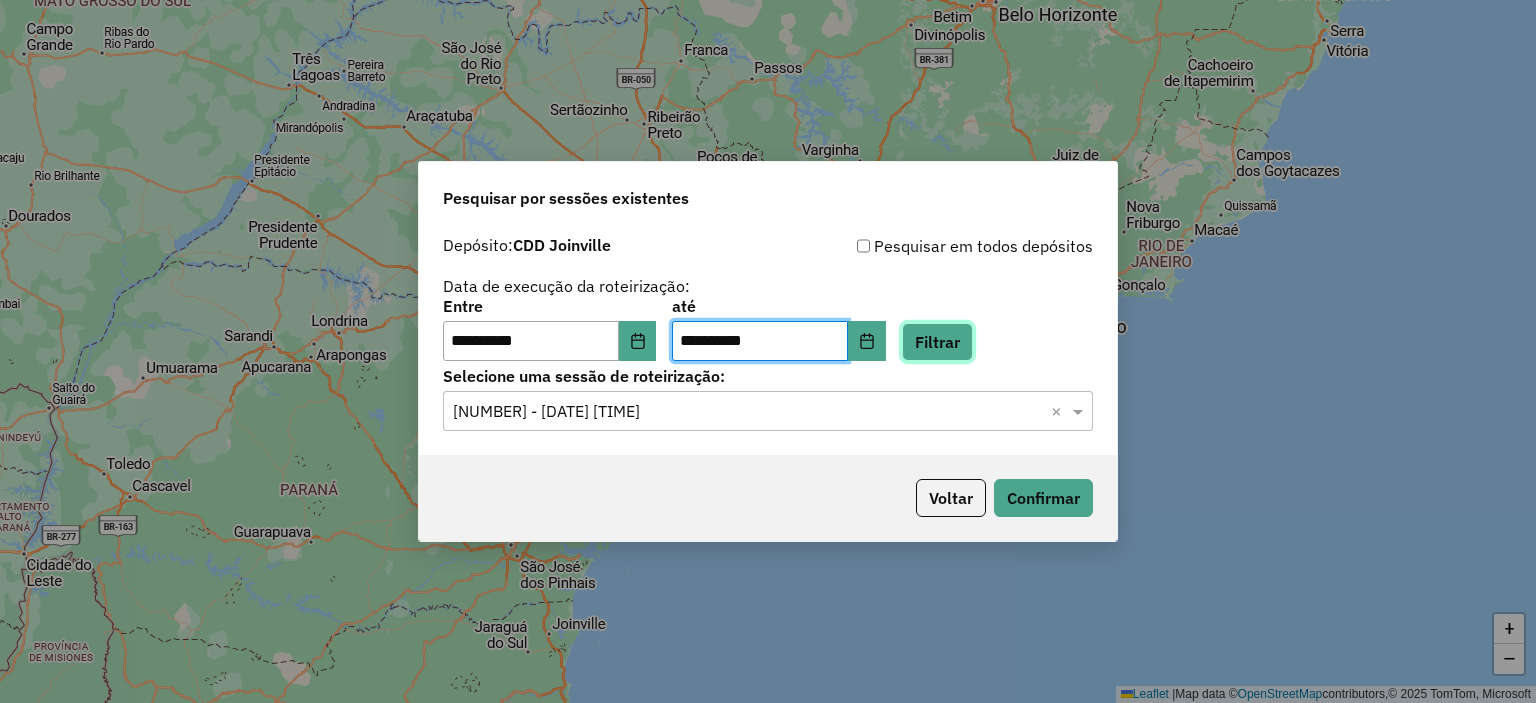 click on "Filtrar" 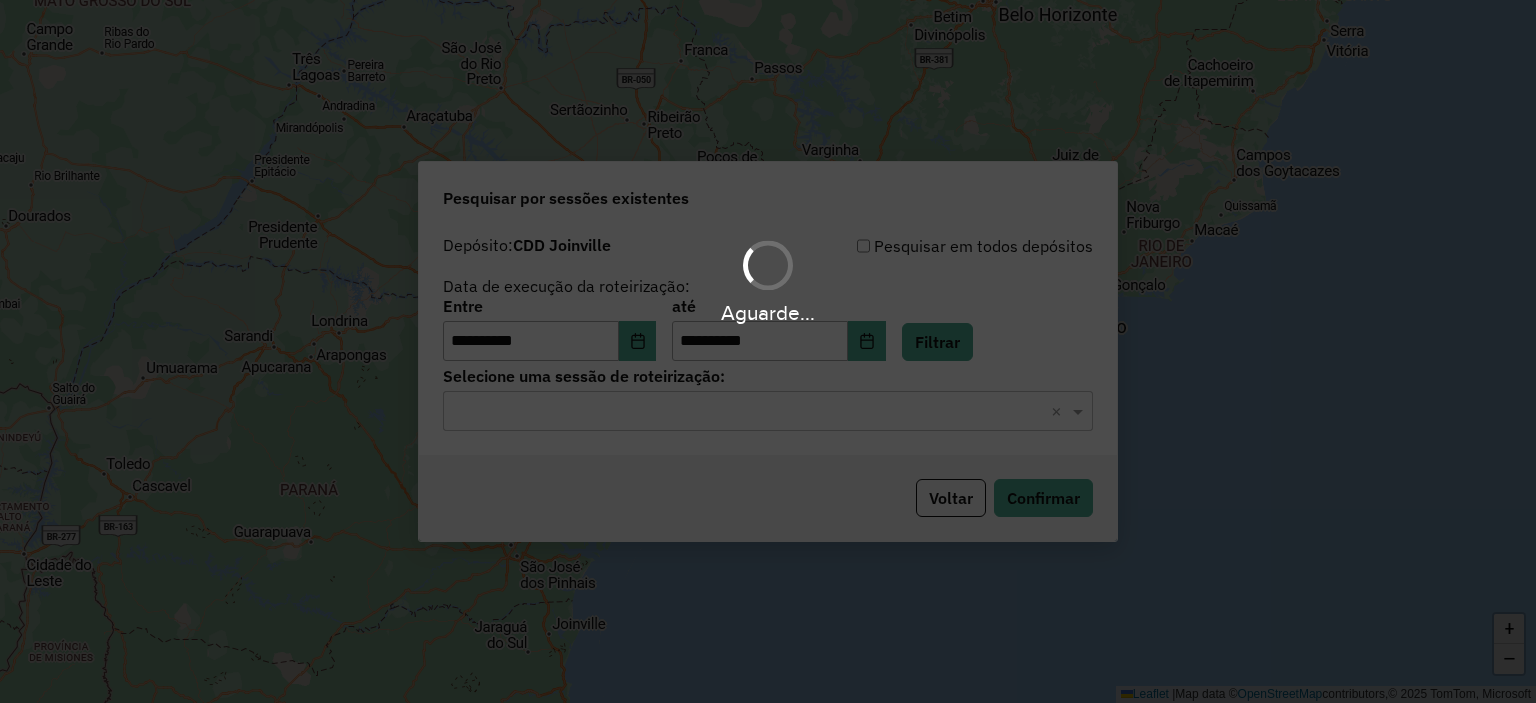 click 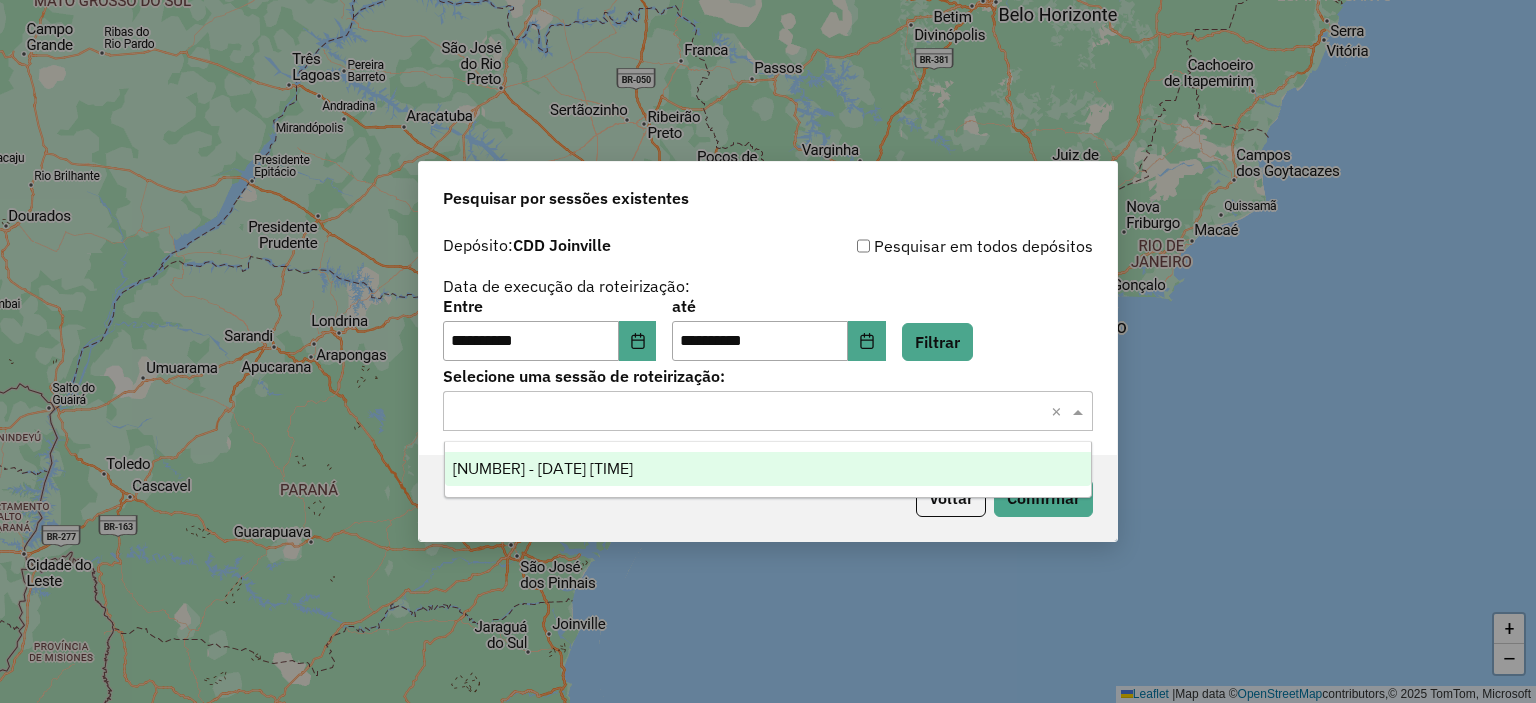 click on "1224045 - 05/08/2025 20:08" at bounding box center (768, 469) 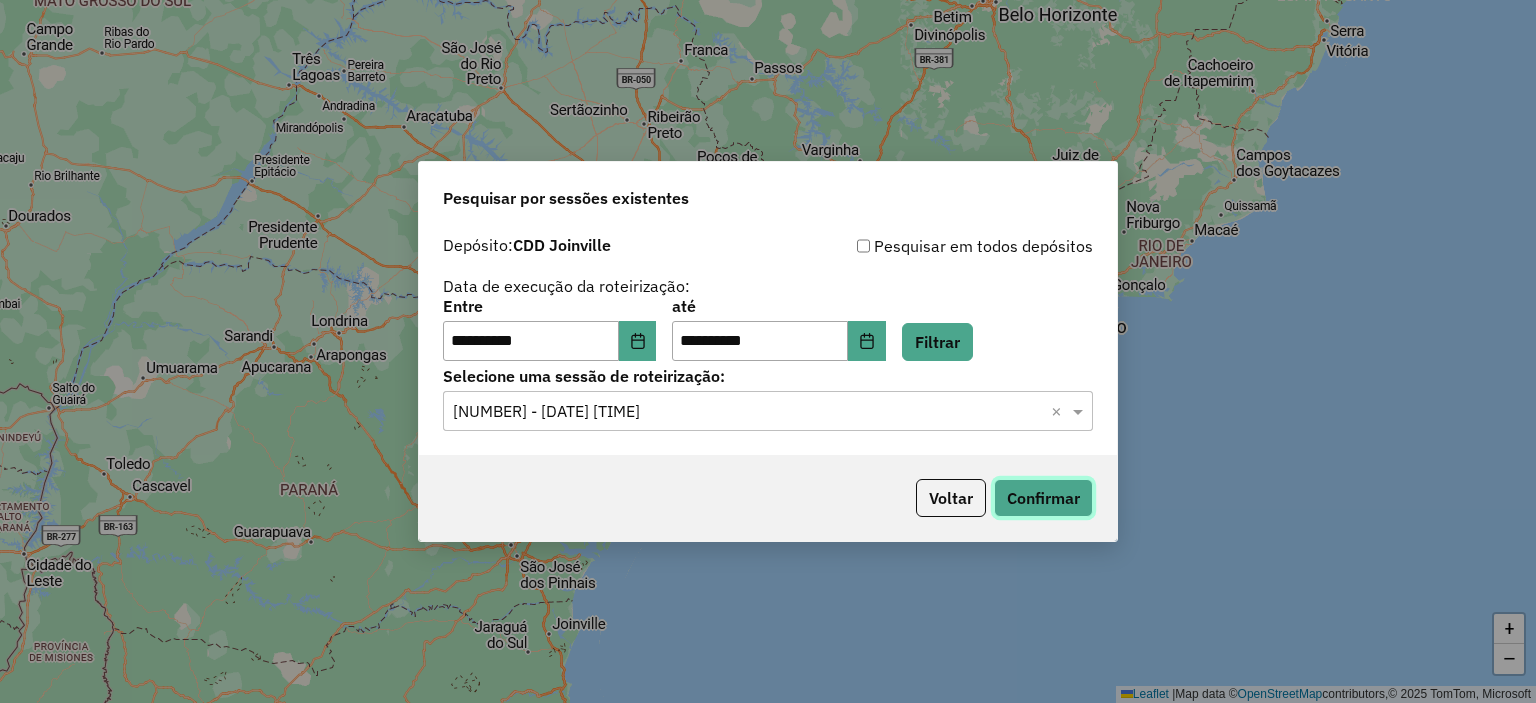 click on "Confirmar" 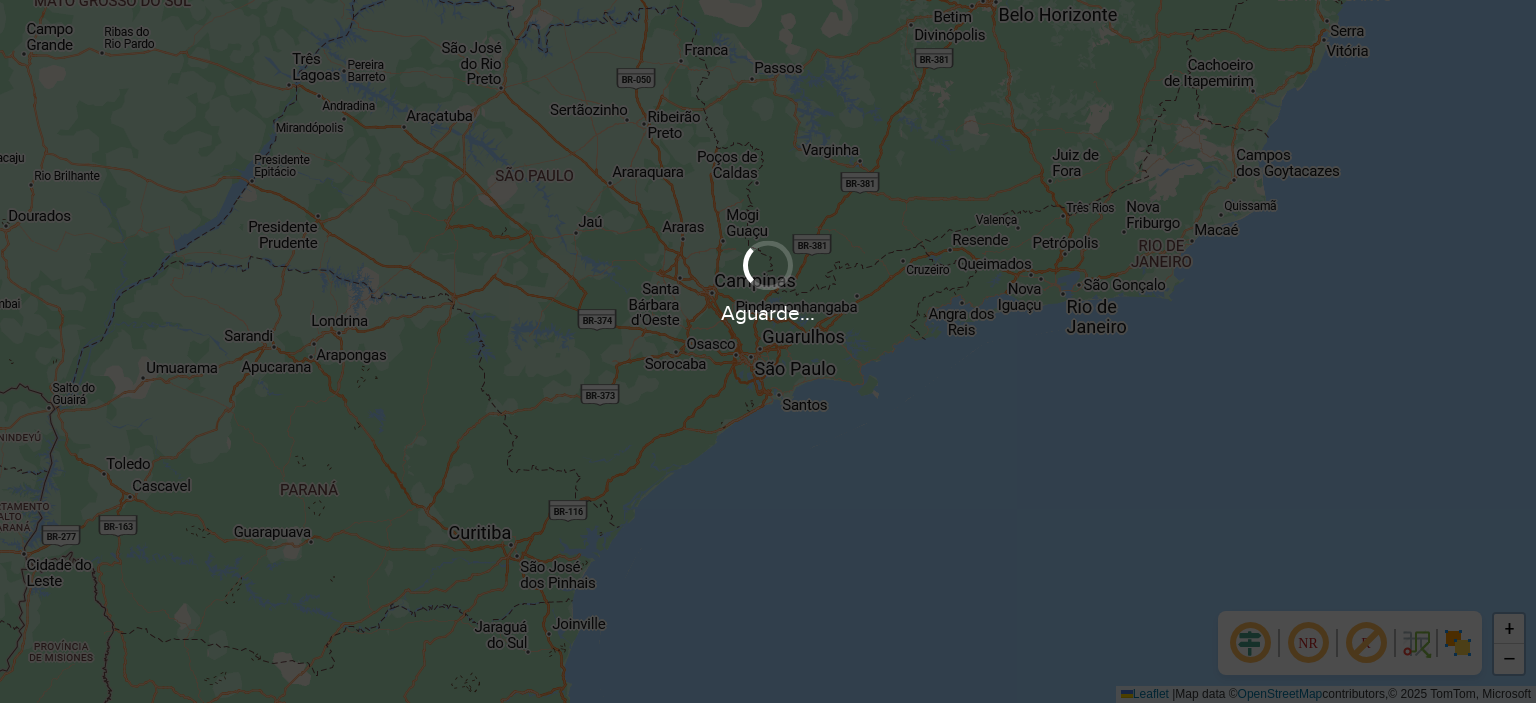 scroll, scrollTop: 0, scrollLeft: 0, axis: both 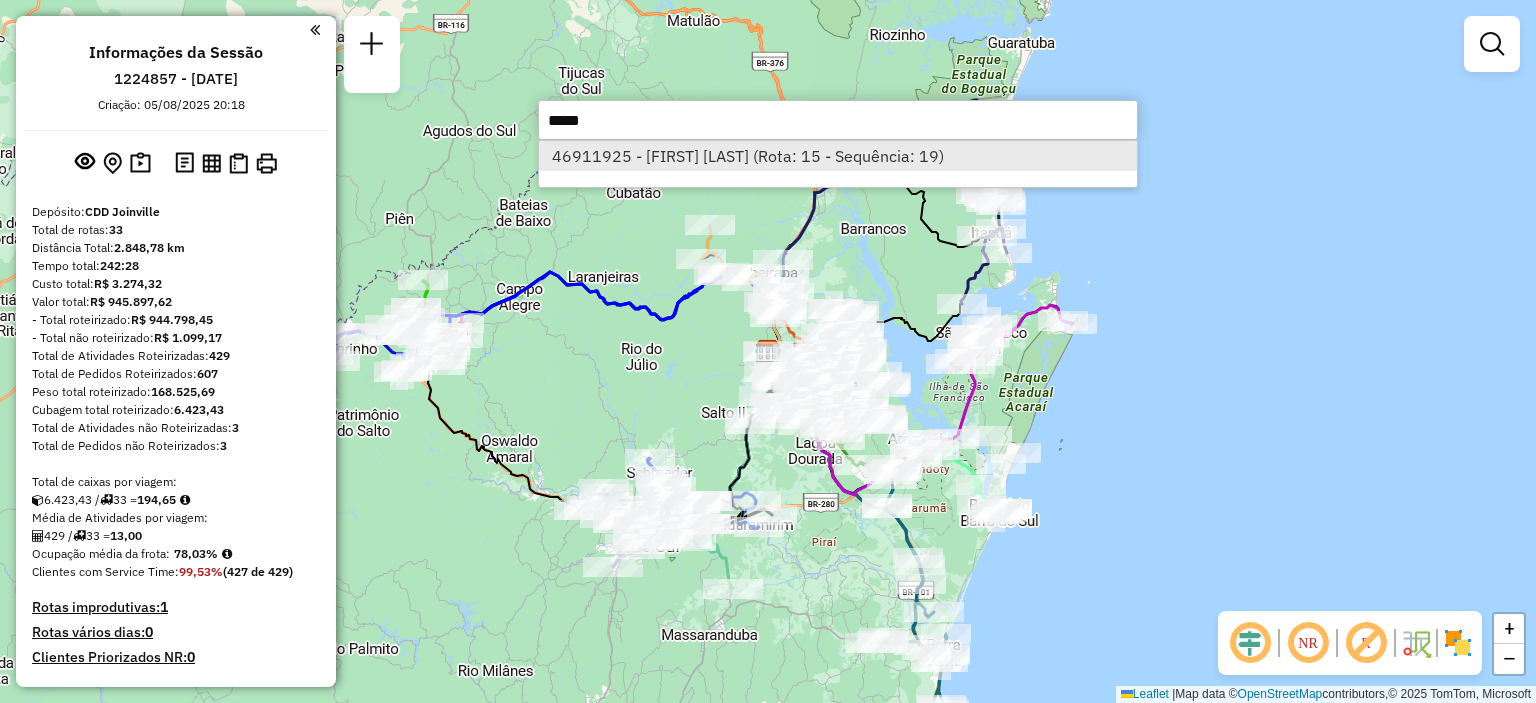 type on "*****" 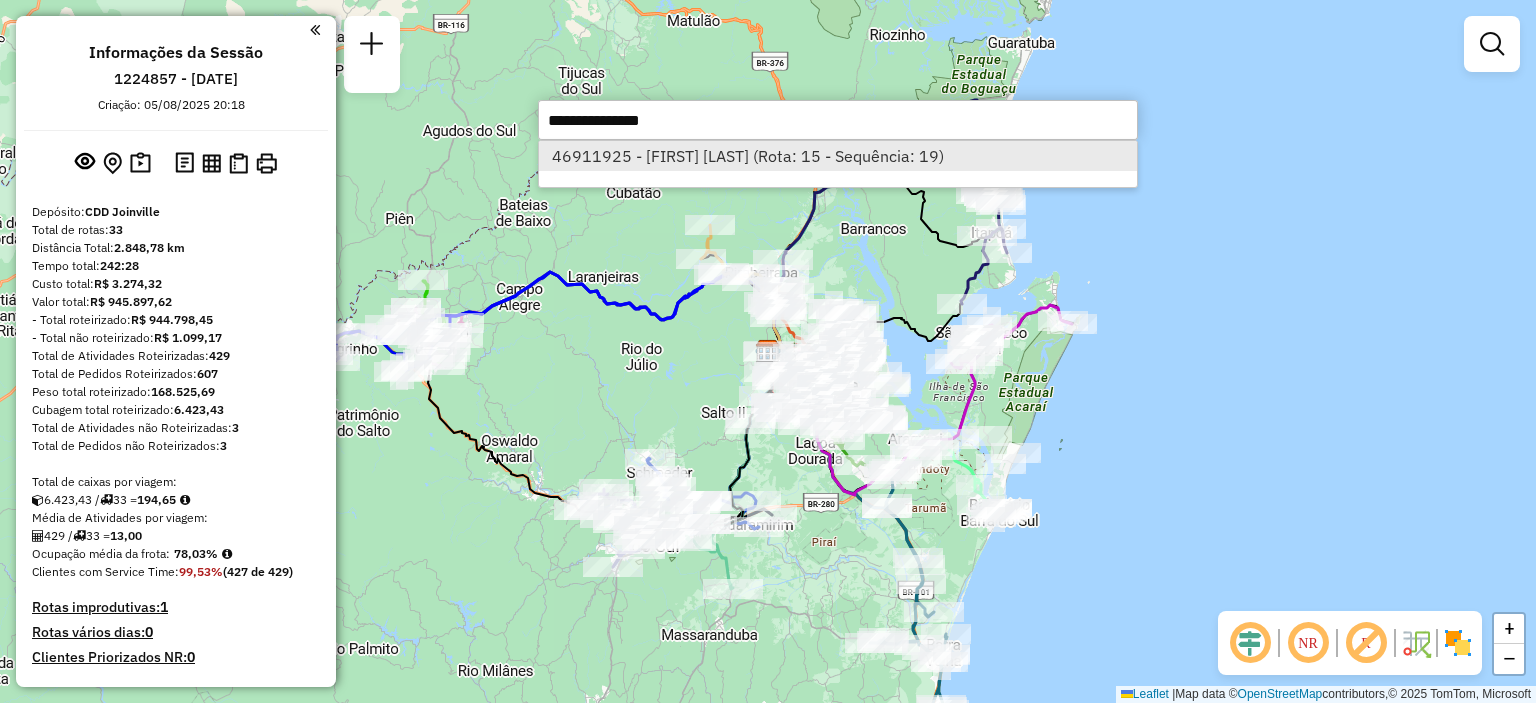 select on "**********" 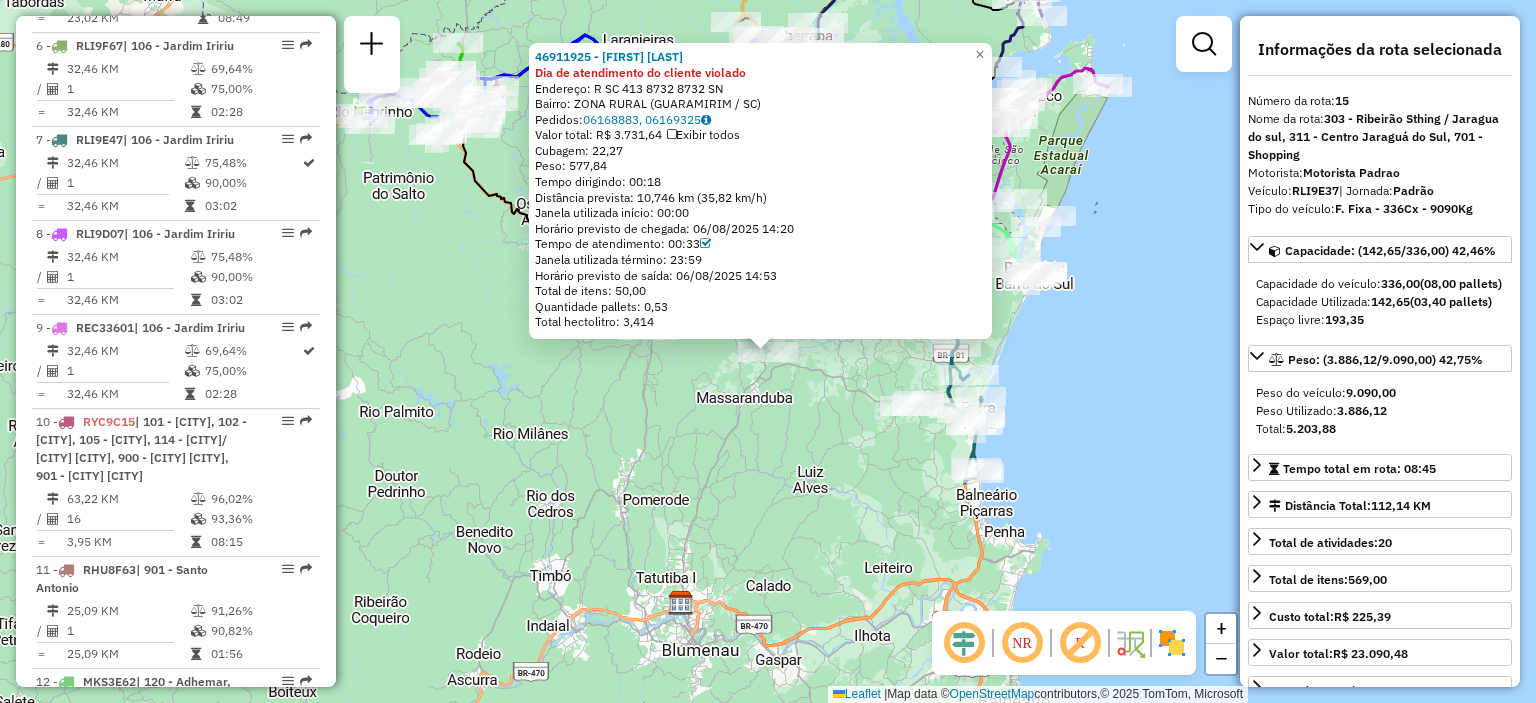scroll, scrollTop: 2396, scrollLeft: 0, axis: vertical 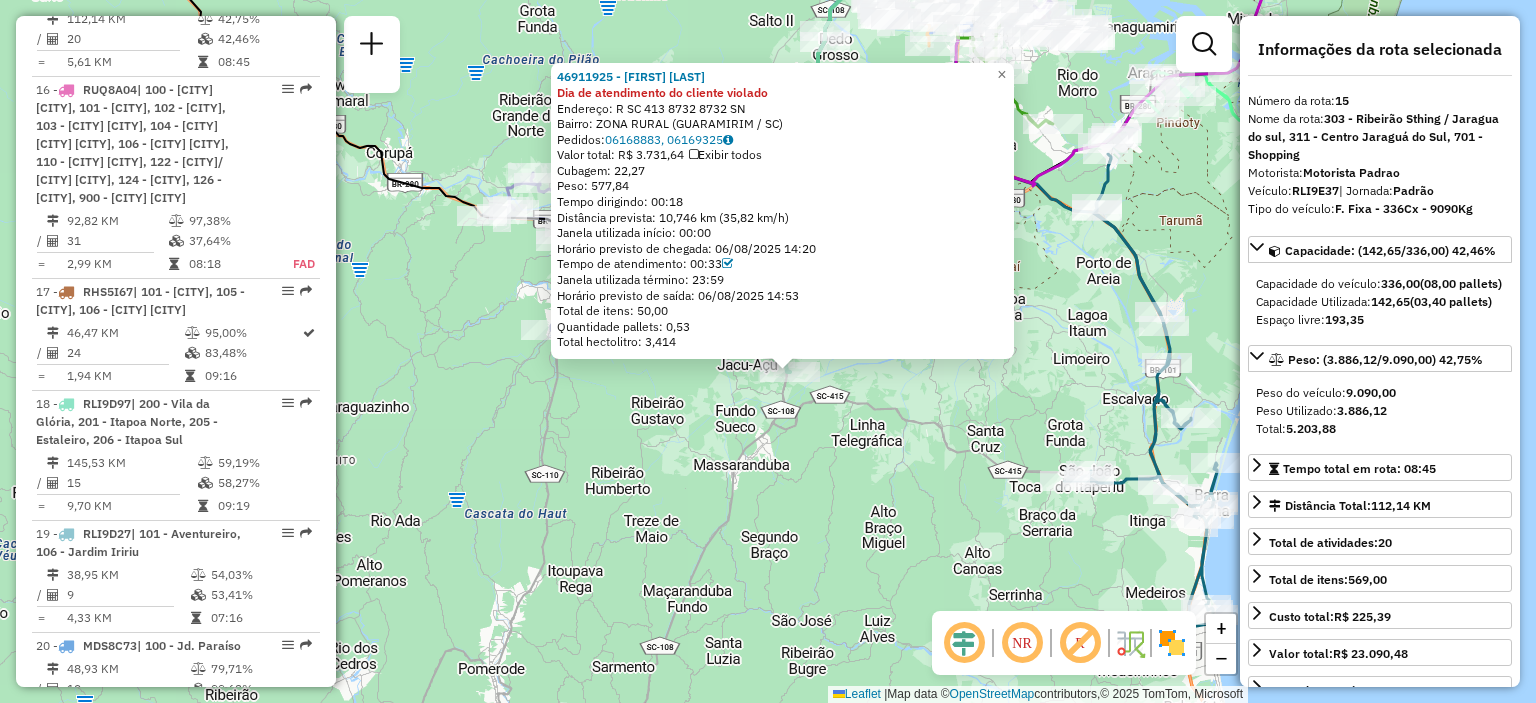 drag, startPoint x: 763, startPoint y: 351, endPoint x: 763, endPoint y: 447, distance: 96 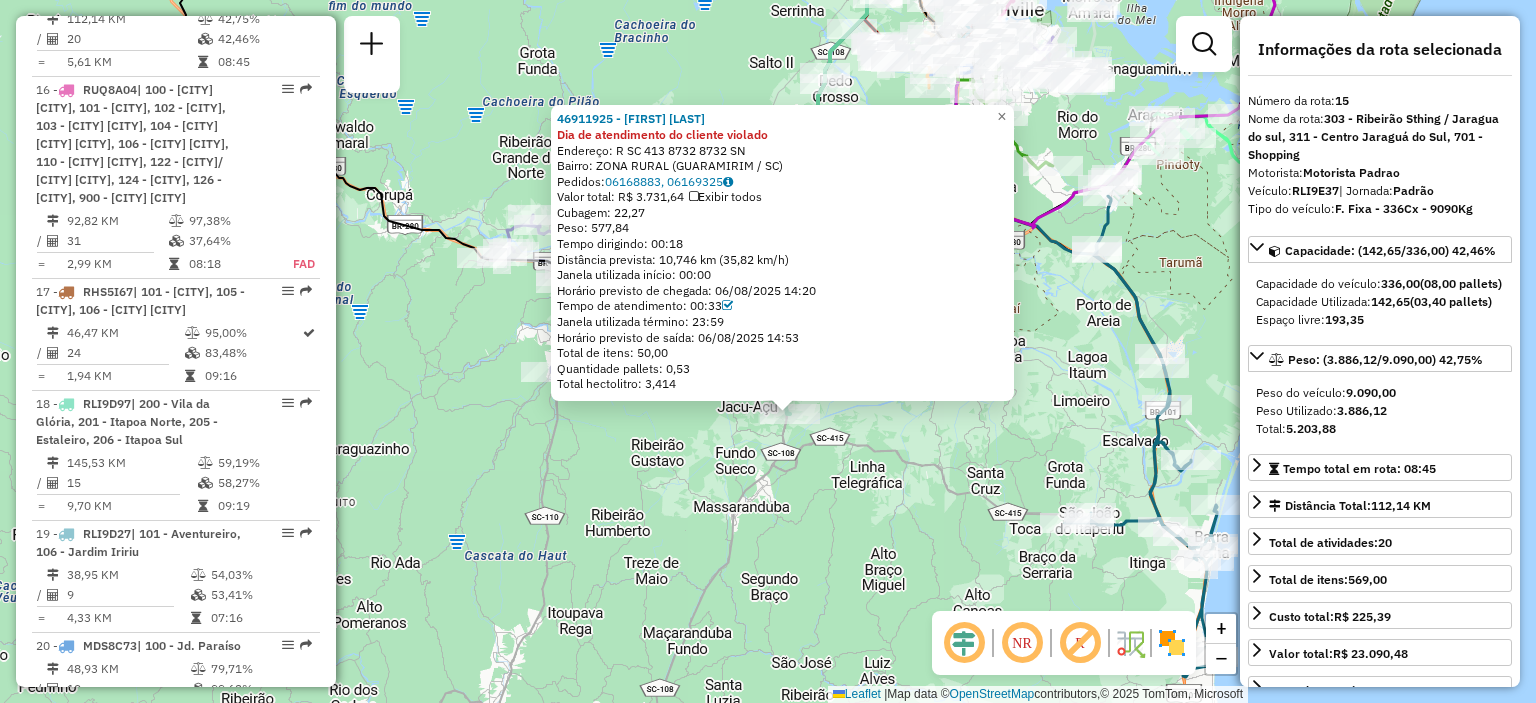 click on "46911925 - IRINEU VICK Dia de atendimento do cliente violado  Endereço: R   SC 413 8732 8732              SN   Bairro: ZONA RURAL (GUARAMIRIM / SC)   Pedidos:  06168883, 06169325   Valor total: R$ 3.731,64   Exibir todos   Cubagem: 22,27  Peso: 577,84  Tempo dirigindo: 00:18   Distância prevista: 10,746 km (35,82 km/h)   Janela utilizada início: 00:00   Horário previsto de chegada: 06/08/2025 14:20   Tempo de atendimento: 00:33   Janela utilizada término: 23:59   Horário previsto de saída: 06/08/2025 14:53   Total de itens: 50,00   Quantidade pallets: 0,53   Total hectolitro: 3,414  × Janela de atendimento Grade de atendimento Capacidade Transportadoras Veículos Cliente Pedidos  Rotas Selecione os dias de semana para filtrar as janelas de atendimento  Seg   Ter   Qua   Qui   Sex   Sáb   Dom  Informe o período da janela de atendimento: De: Até:  Filtrar exatamente a janela do cliente  Considerar janela de atendimento padrão  Selecione os dias de semana para filtrar as grades de atendimento  Seg  +" 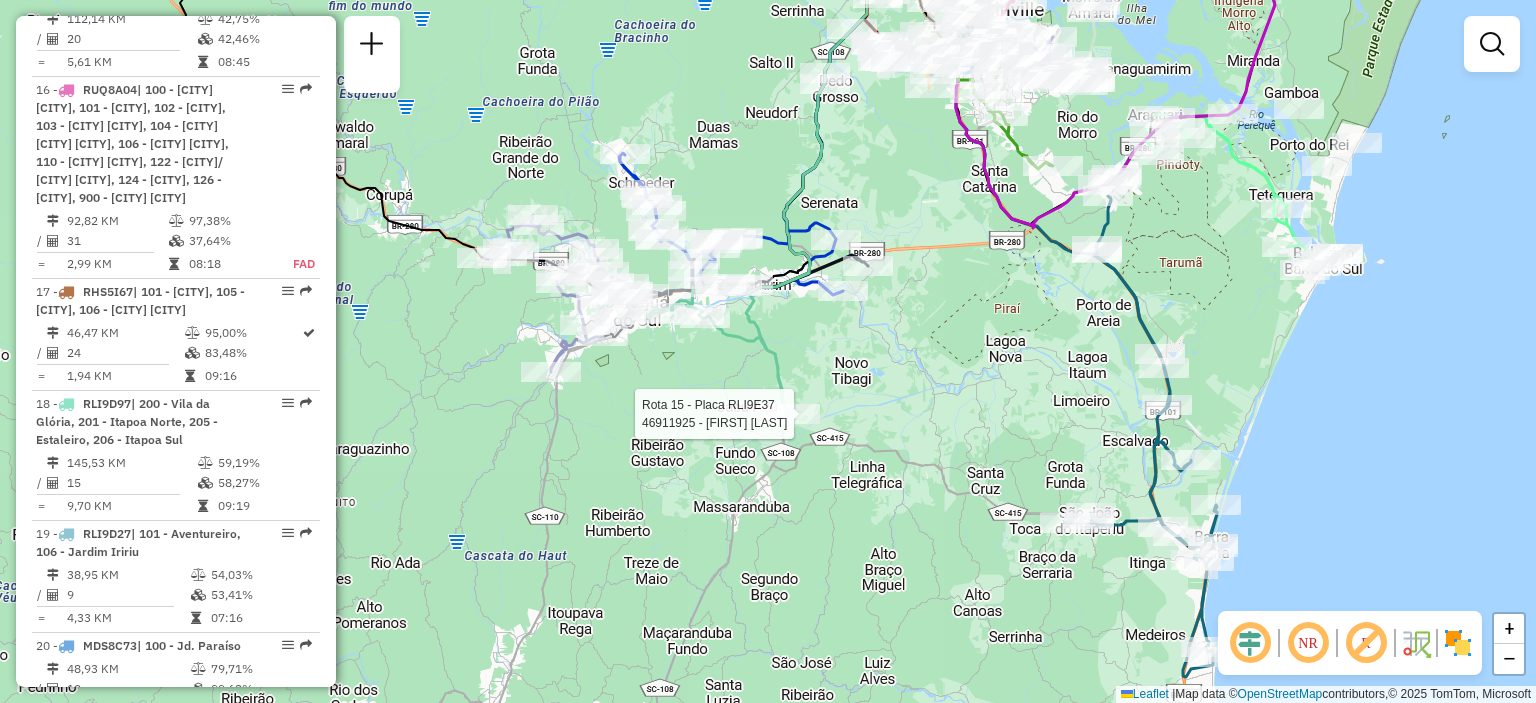 select on "**********" 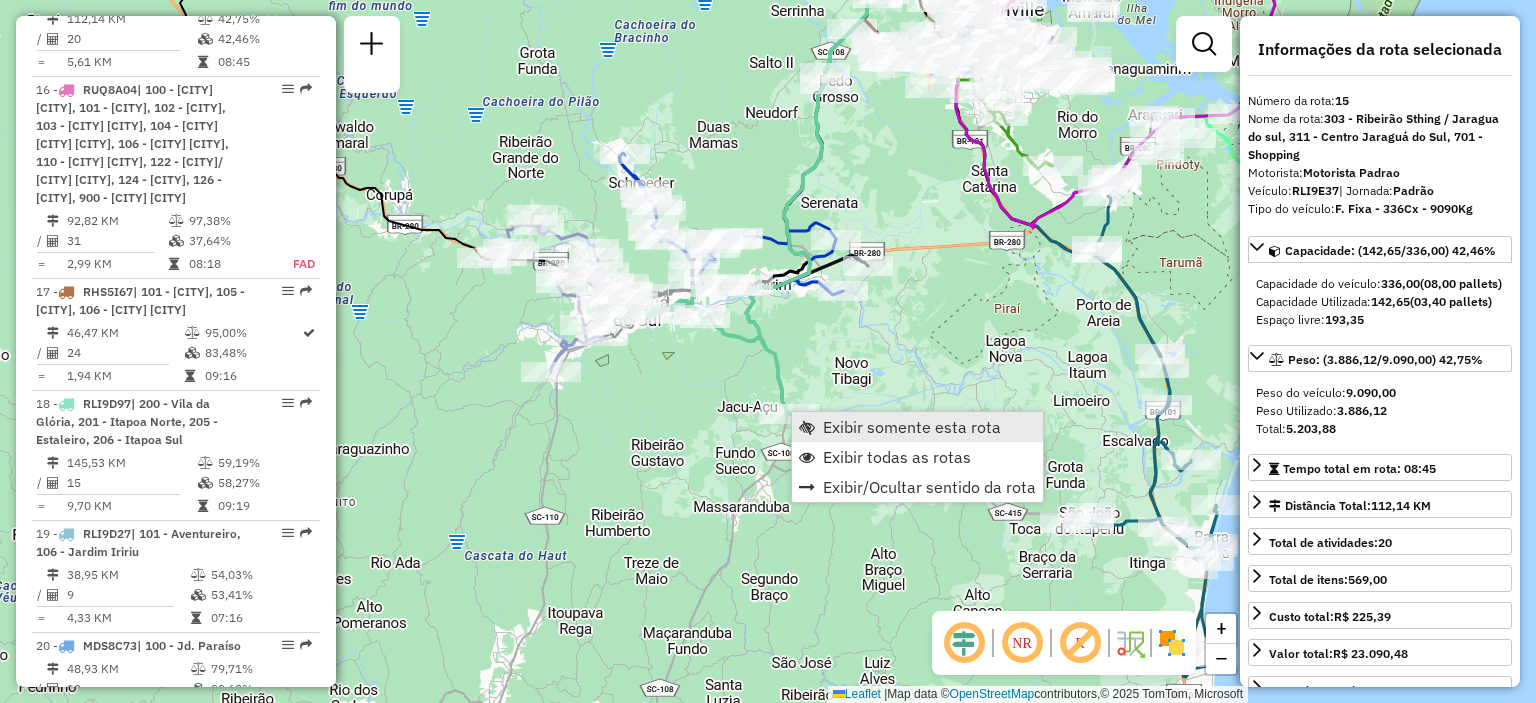 click on "Exibir somente esta rota" at bounding box center [912, 427] 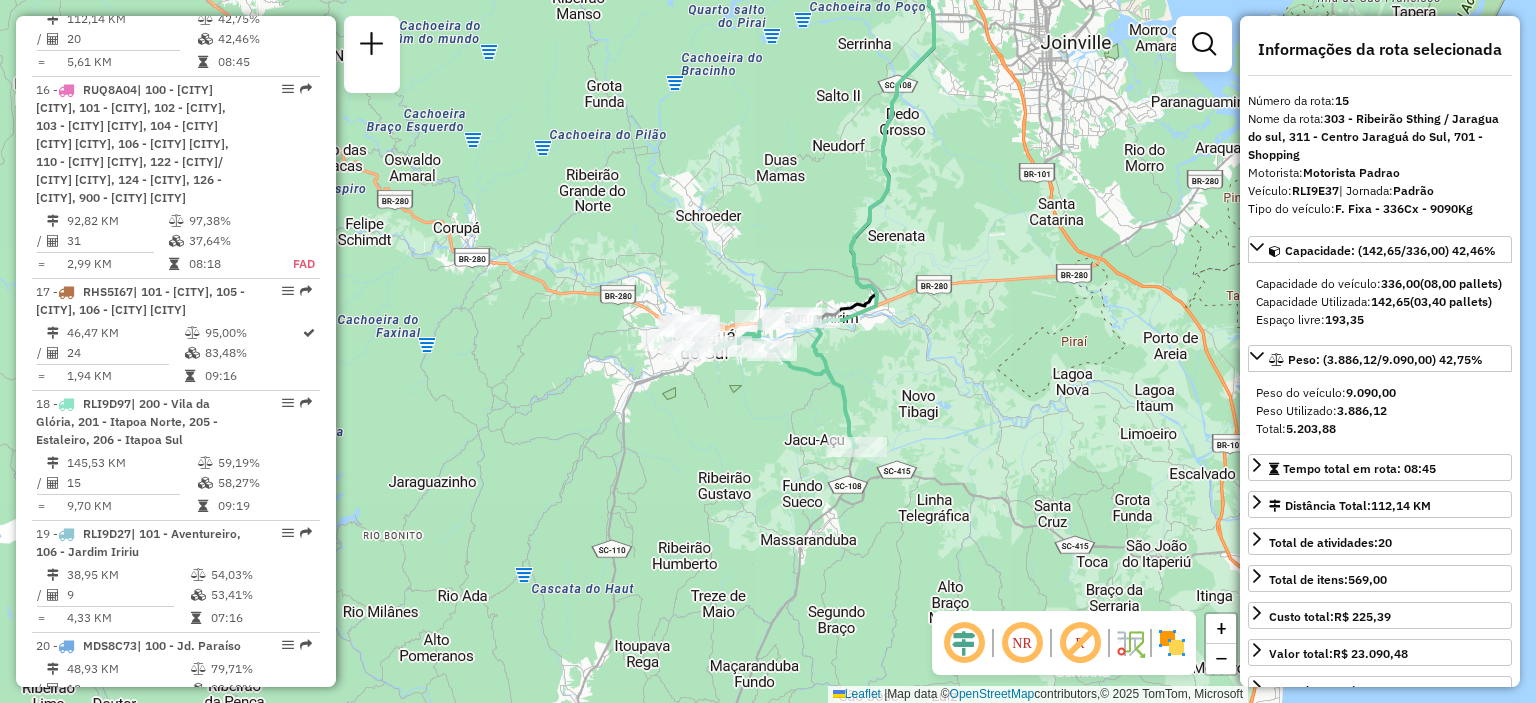 drag, startPoint x: 806, startPoint y: 368, endPoint x: 847, endPoint y: 199, distance: 173.90227 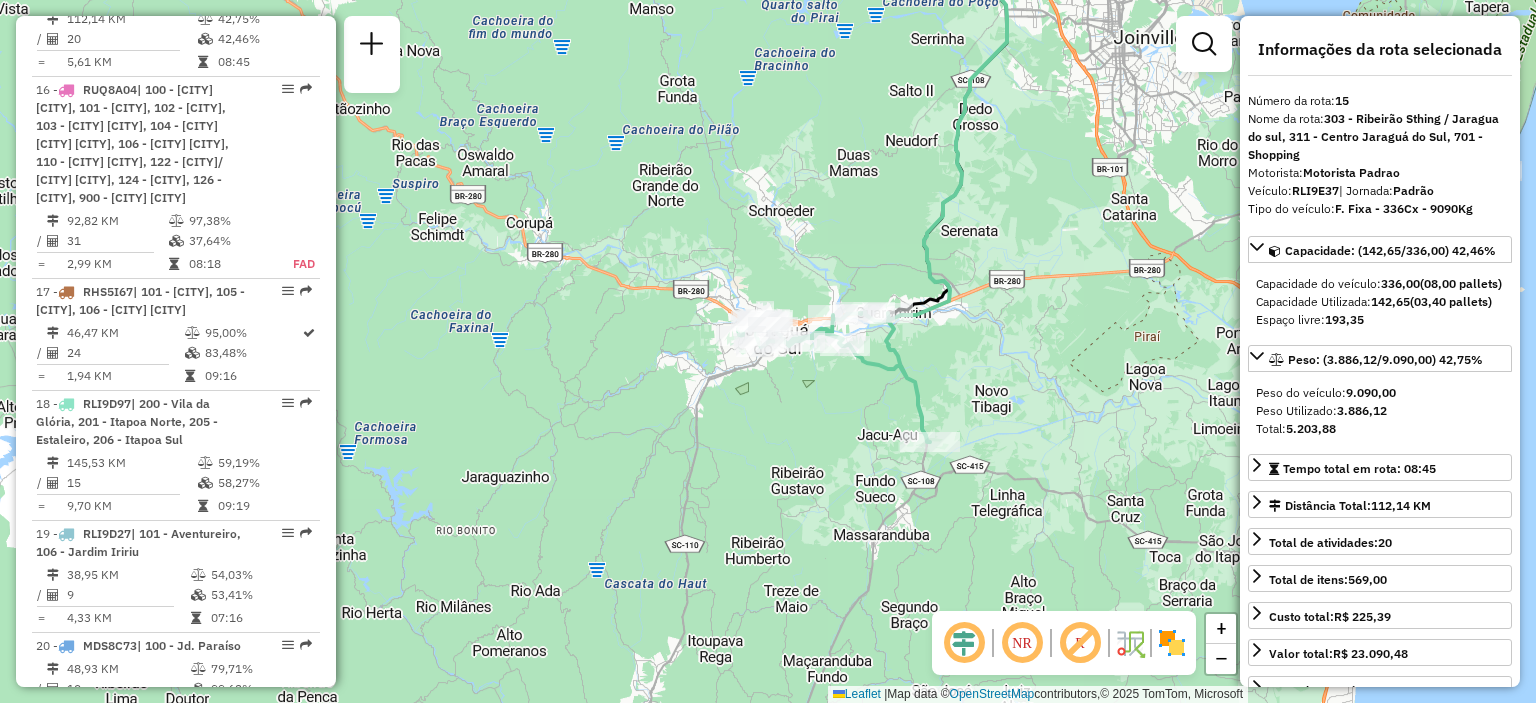drag, startPoint x: 925, startPoint y: 386, endPoint x: 989, endPoint y: 409, distance: 68.007355 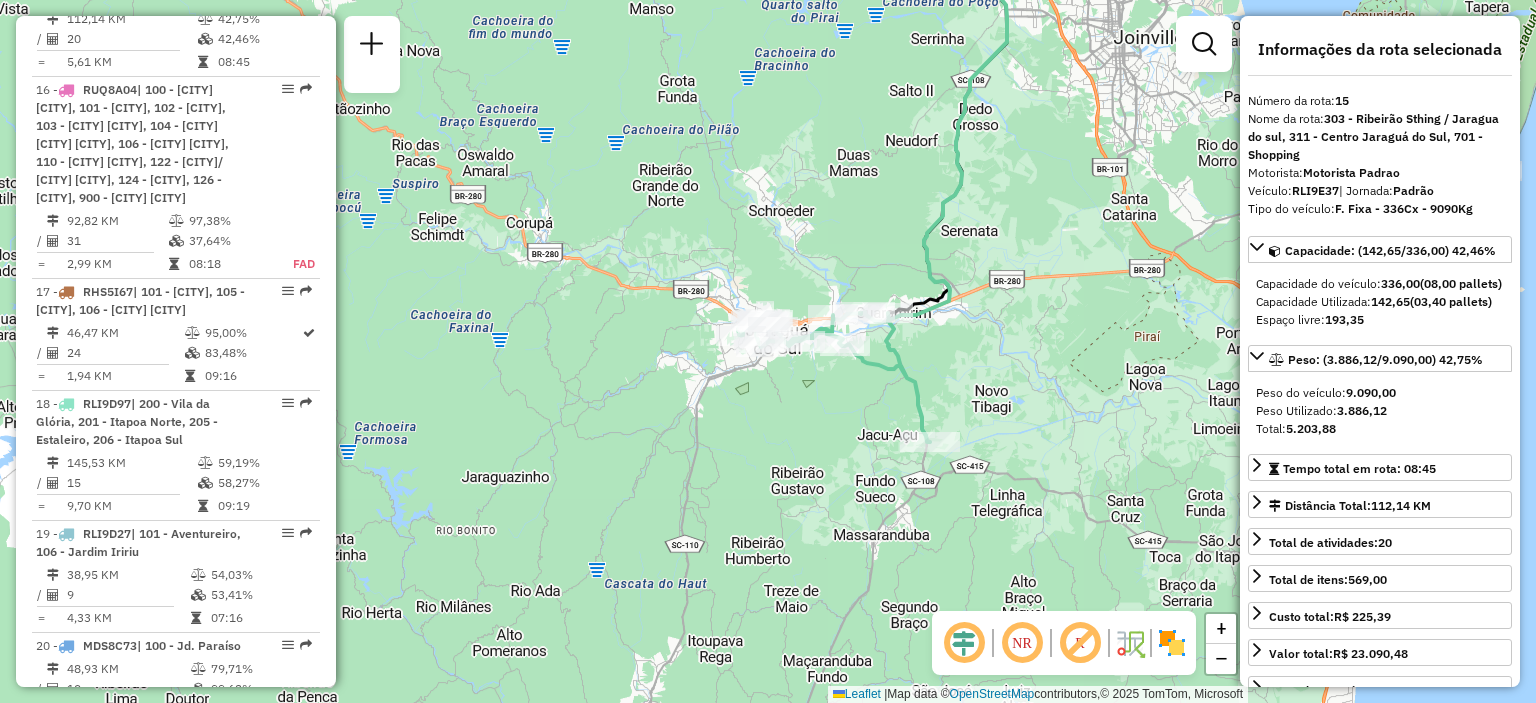 click 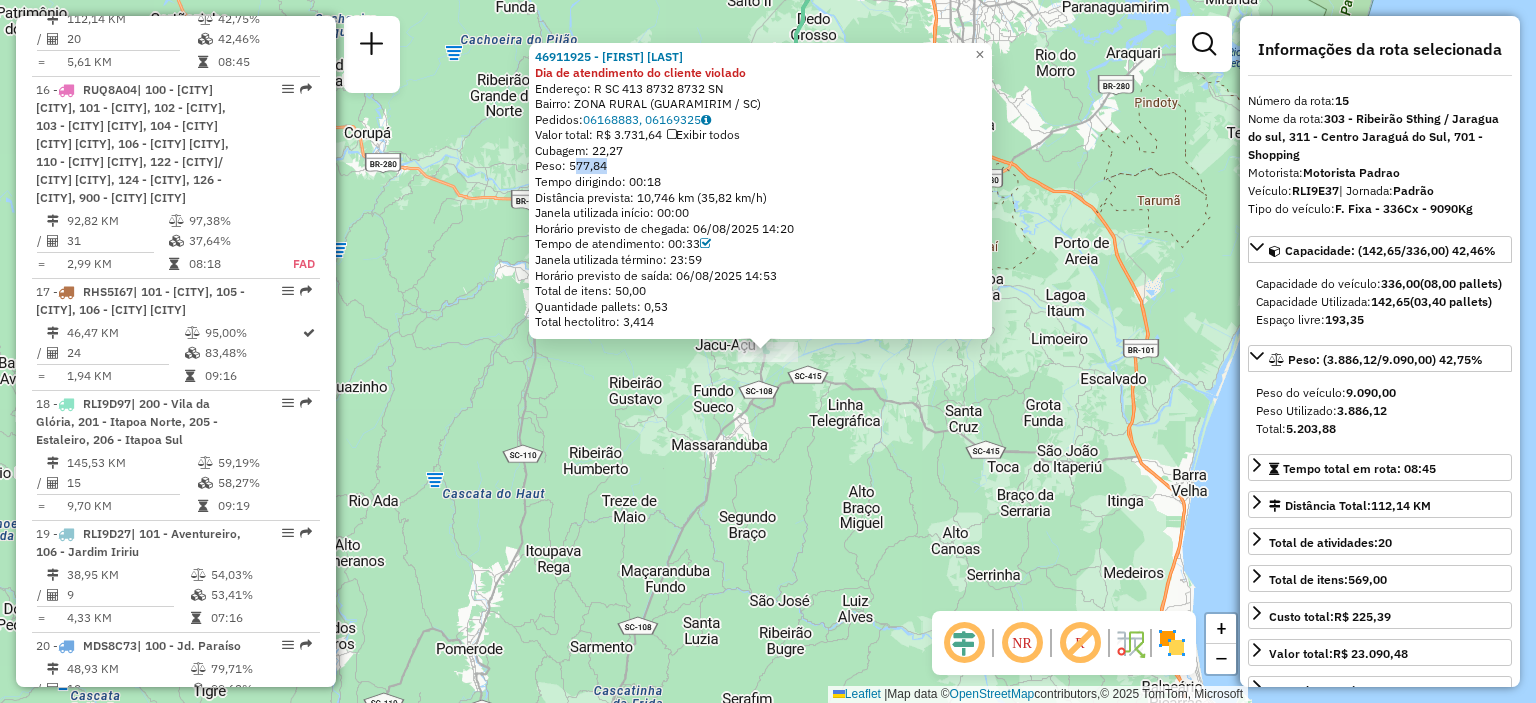drag, startPoint x: 626, startPoint y: 167, endPoint x: 580, endPoint y: 167, distance: 46 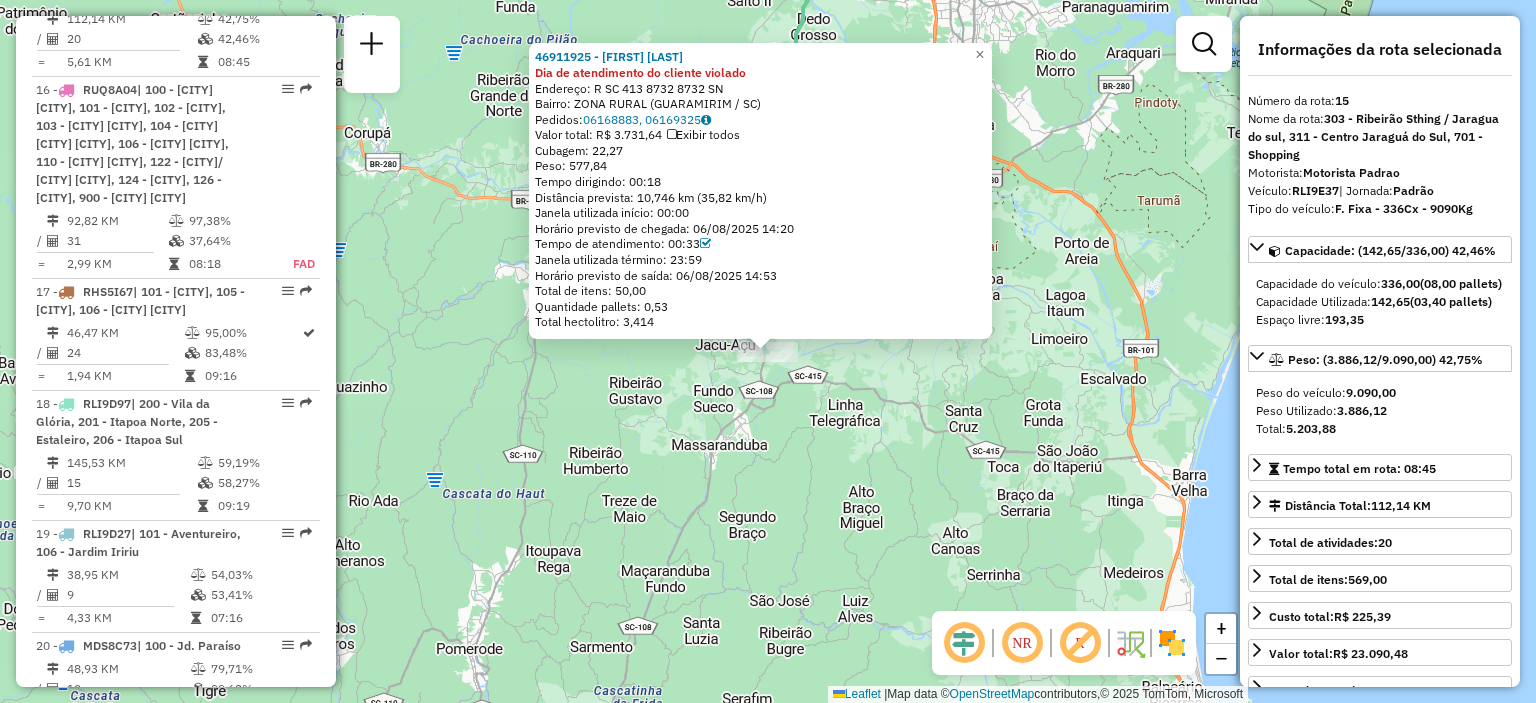 click on "Peso: 577,84" 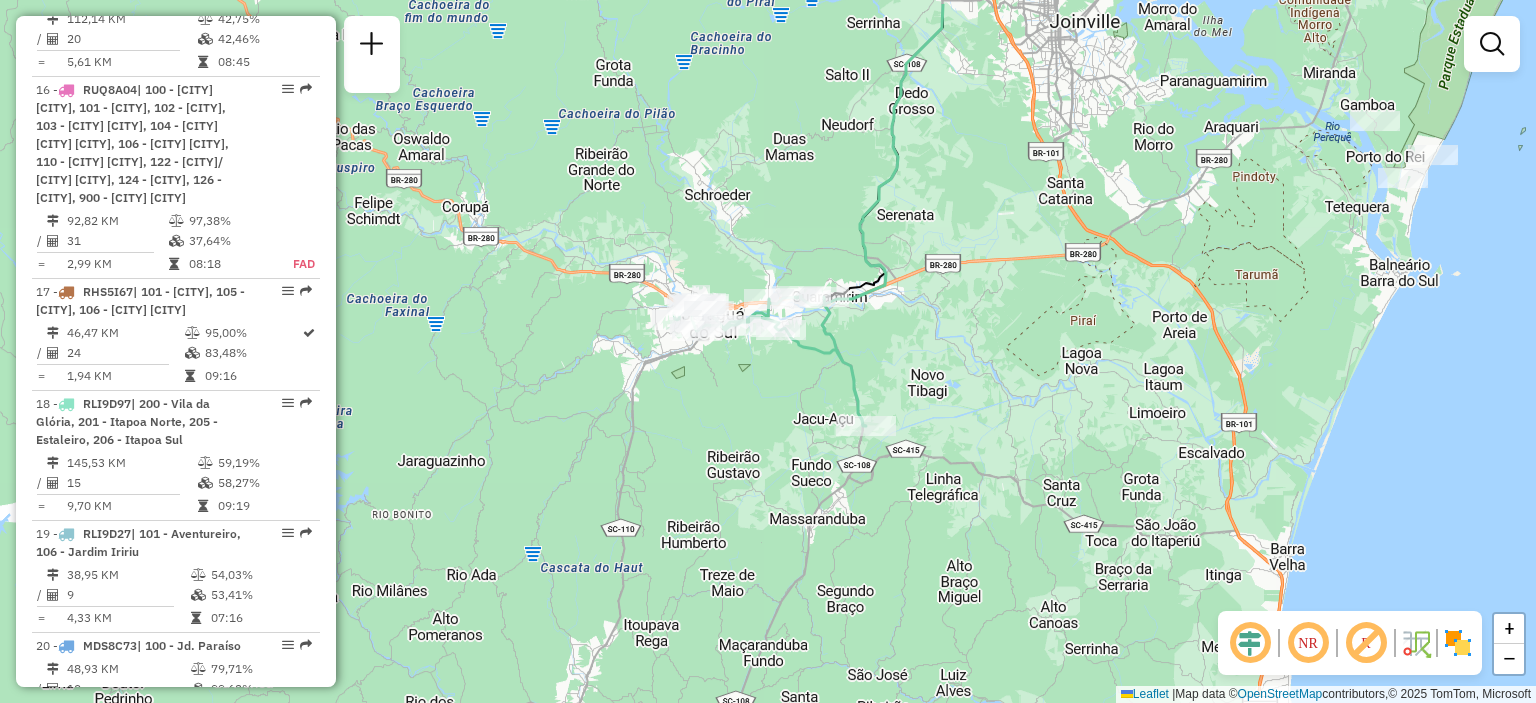 drag, startPoint x: 820, startPoint y: 265, endPoint x: 921, endPoint y: 339, distance: 125.207825 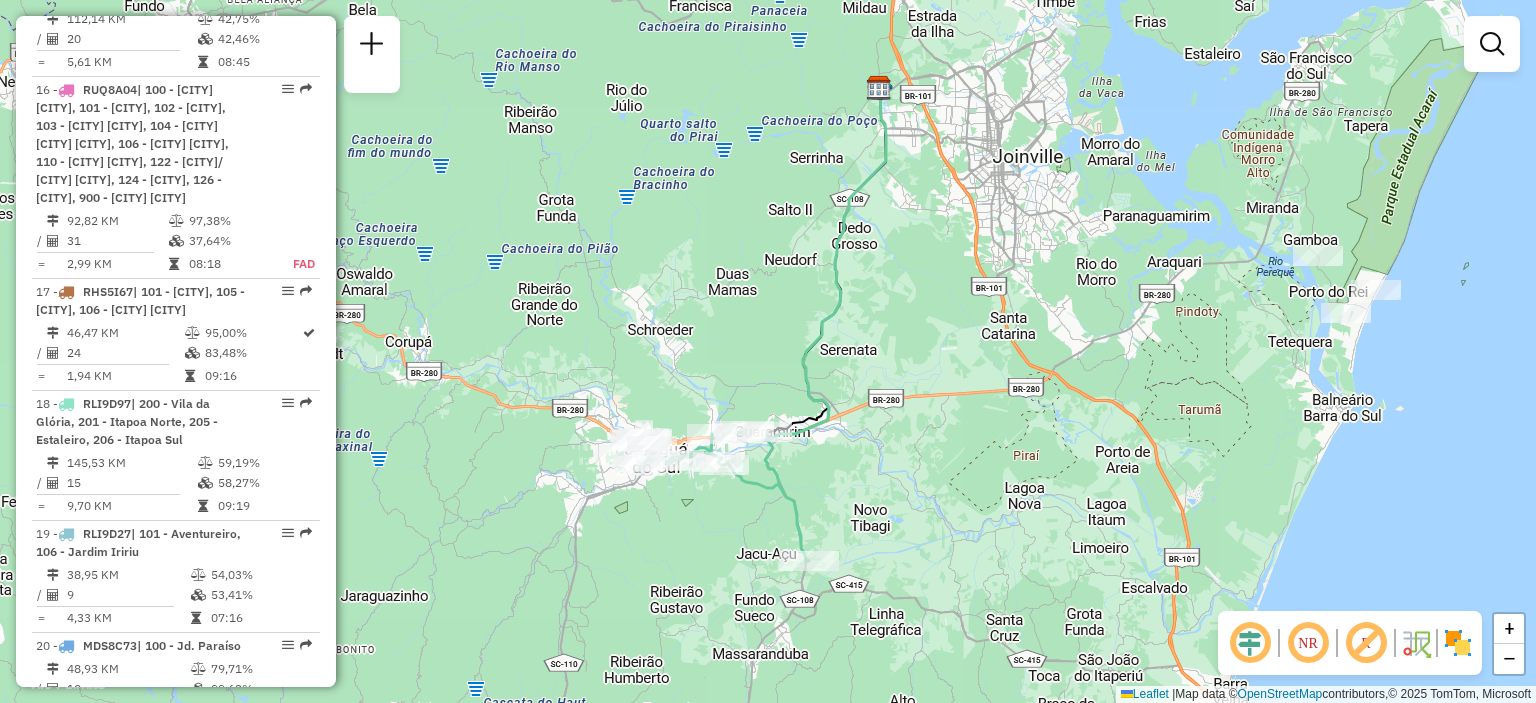 drag, startPoint x: 1011, startPoint y: 348, endPoint x: 953, endPoint y: 483, distance: 146.93196 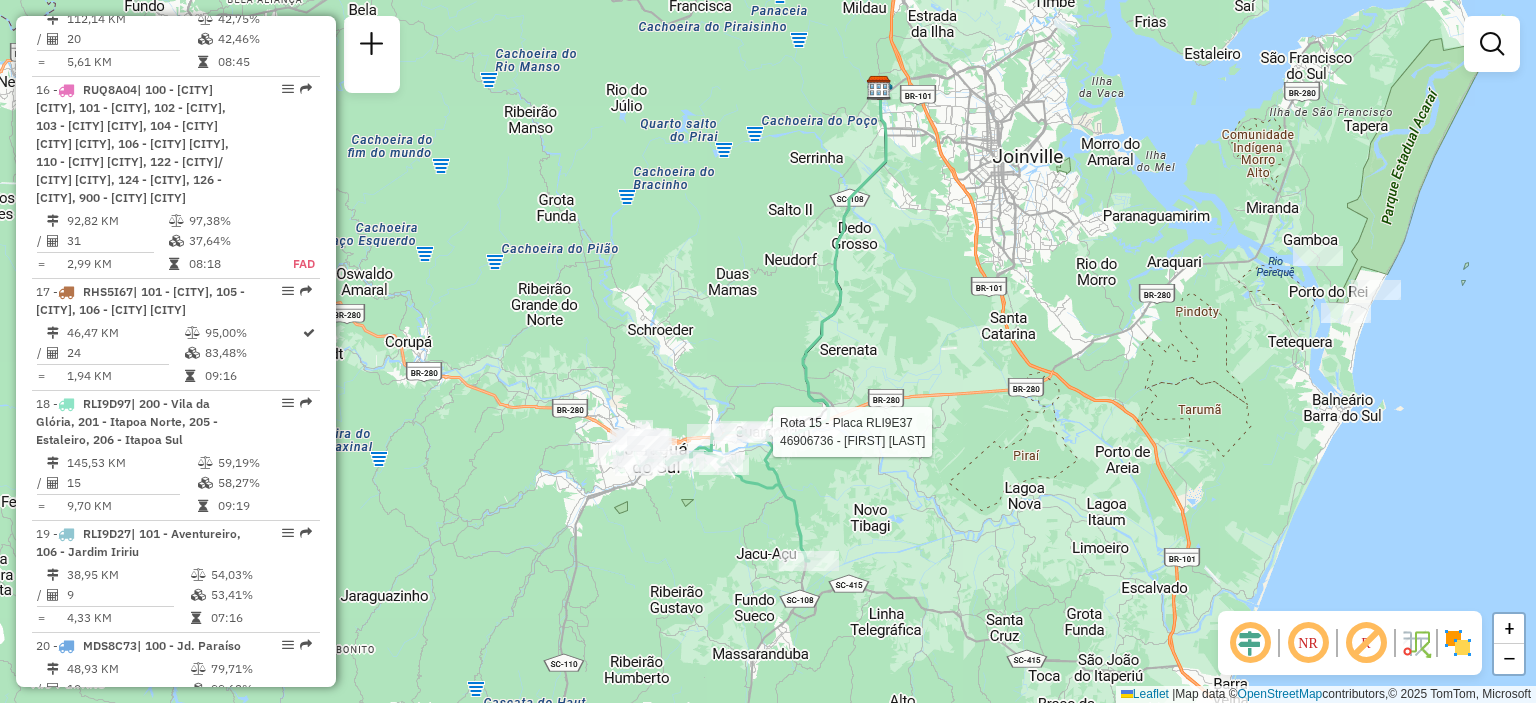 select on "**********" 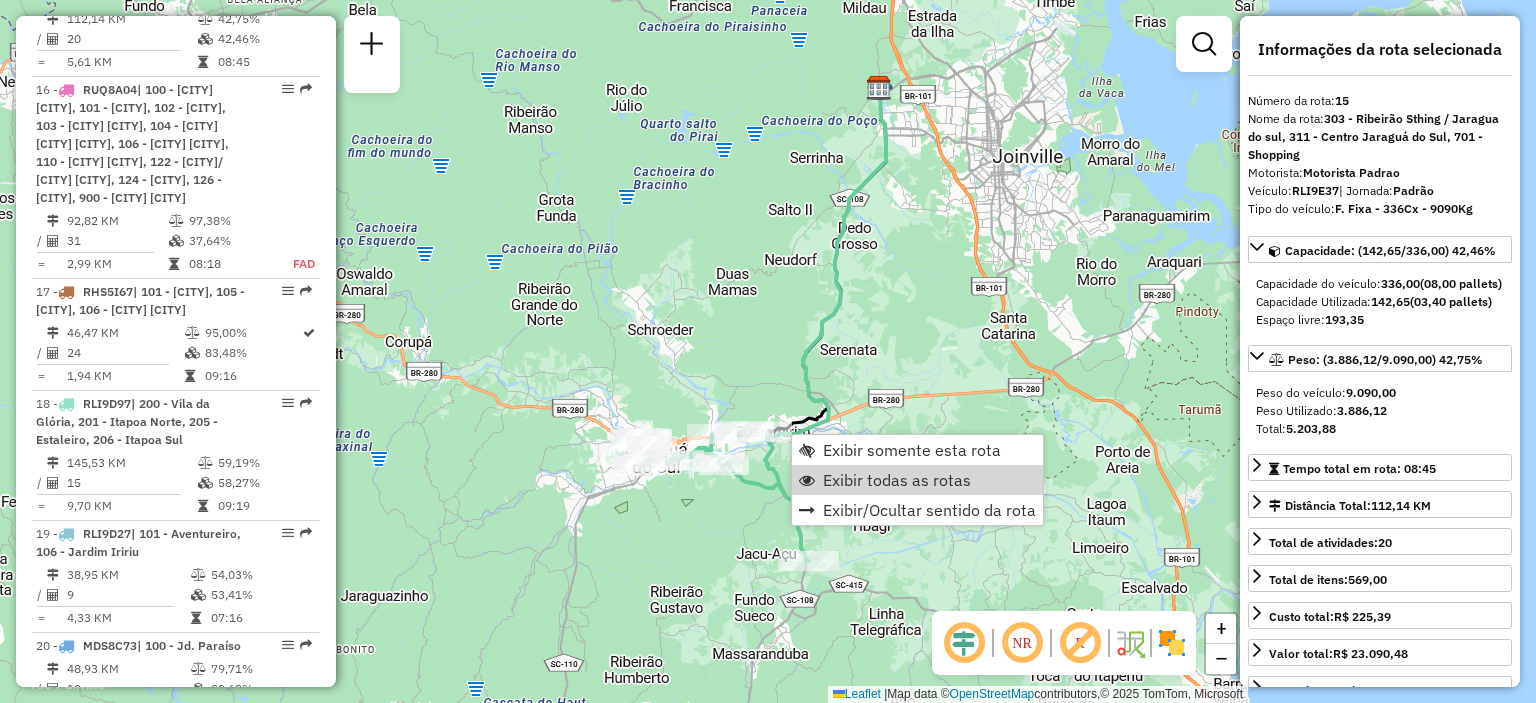 click on "Exibir todas as rotas" at bounding box center (897, 480) 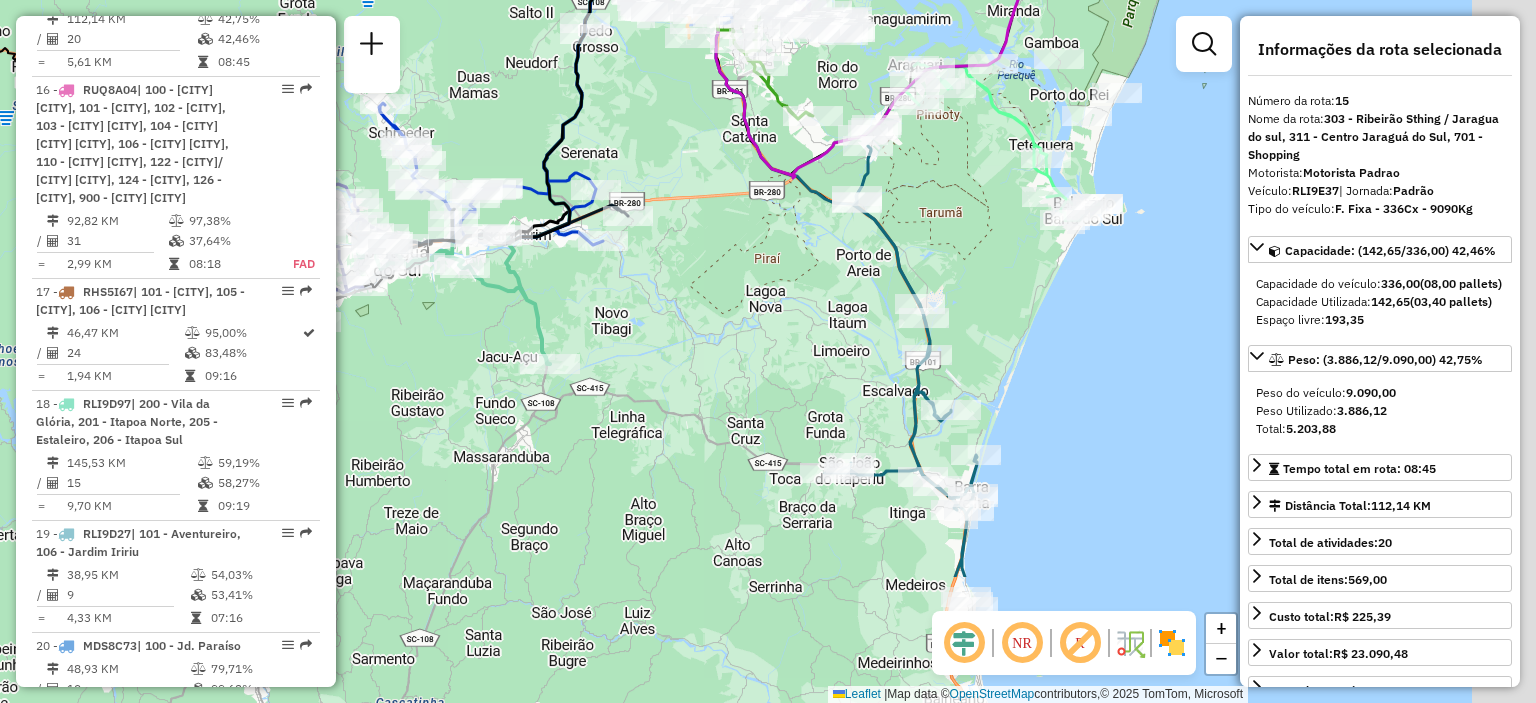 drag, startPoint x: 936, startPoint y: 350, endPoint x: 679, endPoint y: 152, distance: 324.4272 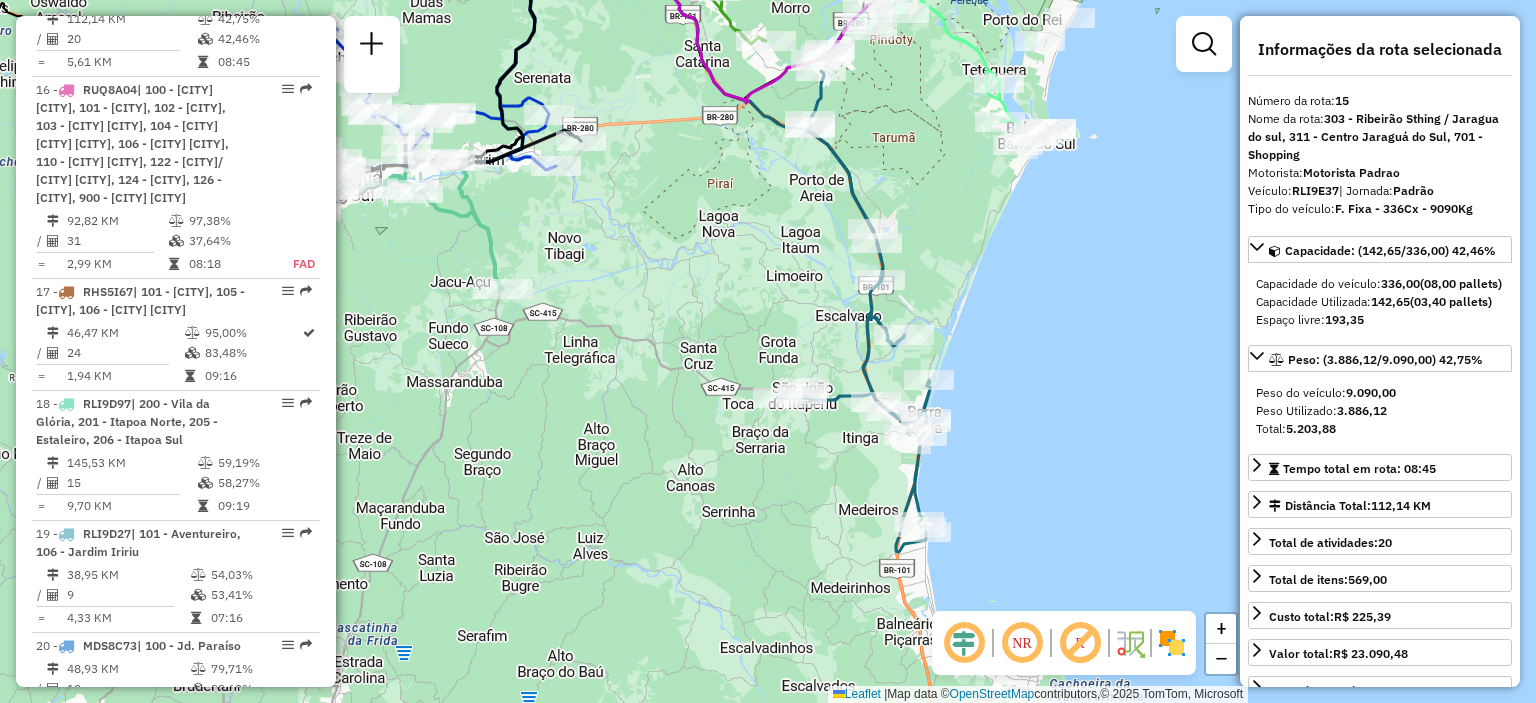 drag, startPoint x: 774, startPoint y: 351, endPoint x: 729, endPoint y: 285, distance: 79.881165 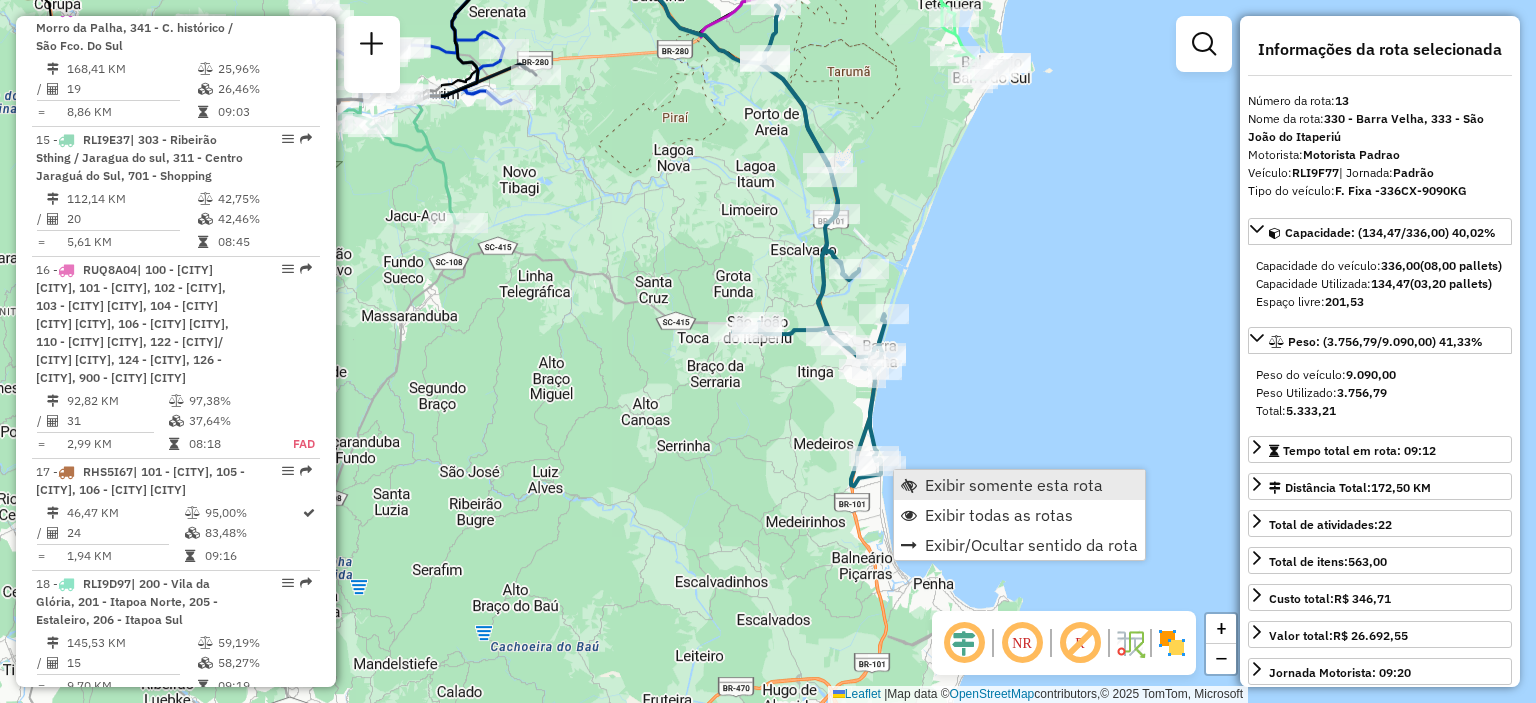 scroll, scrollTop: 2154, scrollLeft: 0, axis: vertical 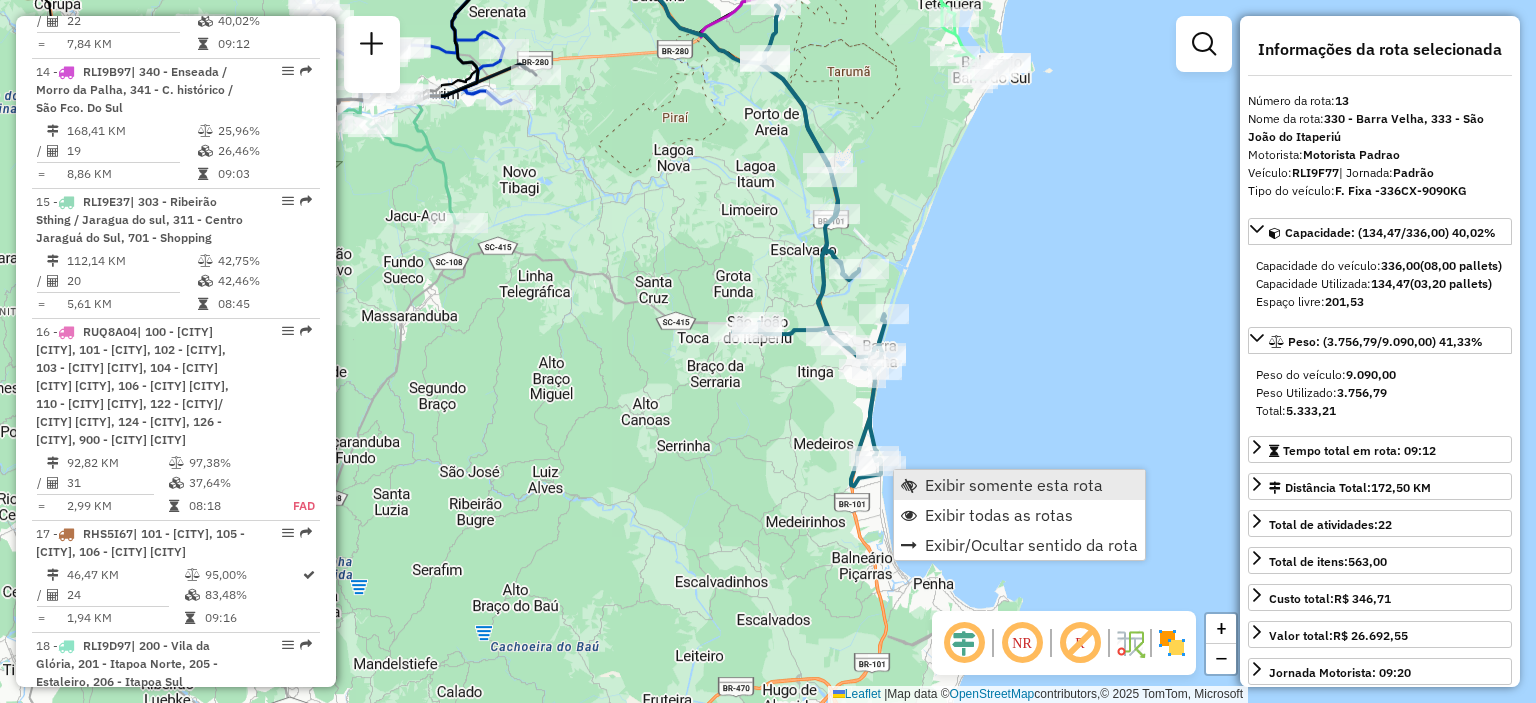 click on "Exibir somente esta rota" at bounding box center (1014, 485) 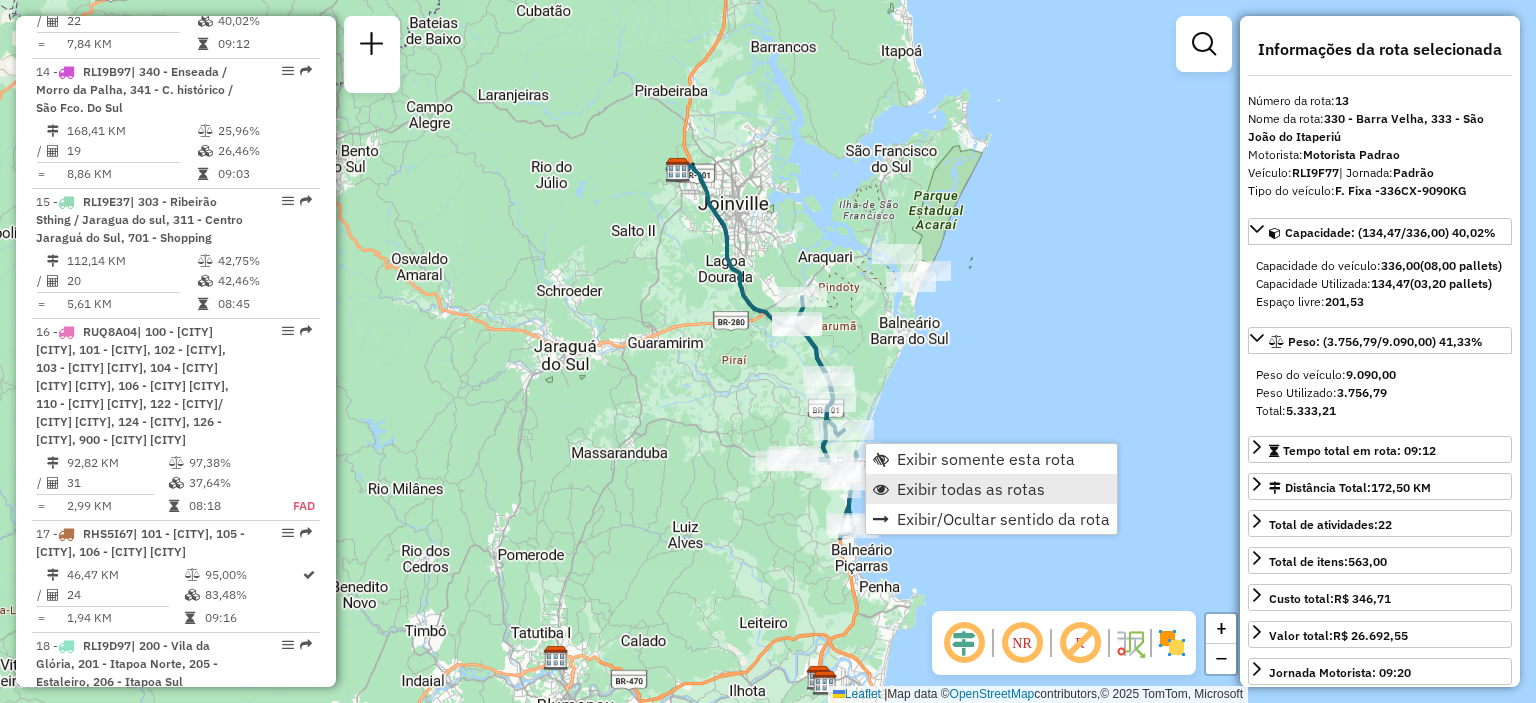 click on "Exibir todas as rotas" at bounding box center [971, 489] 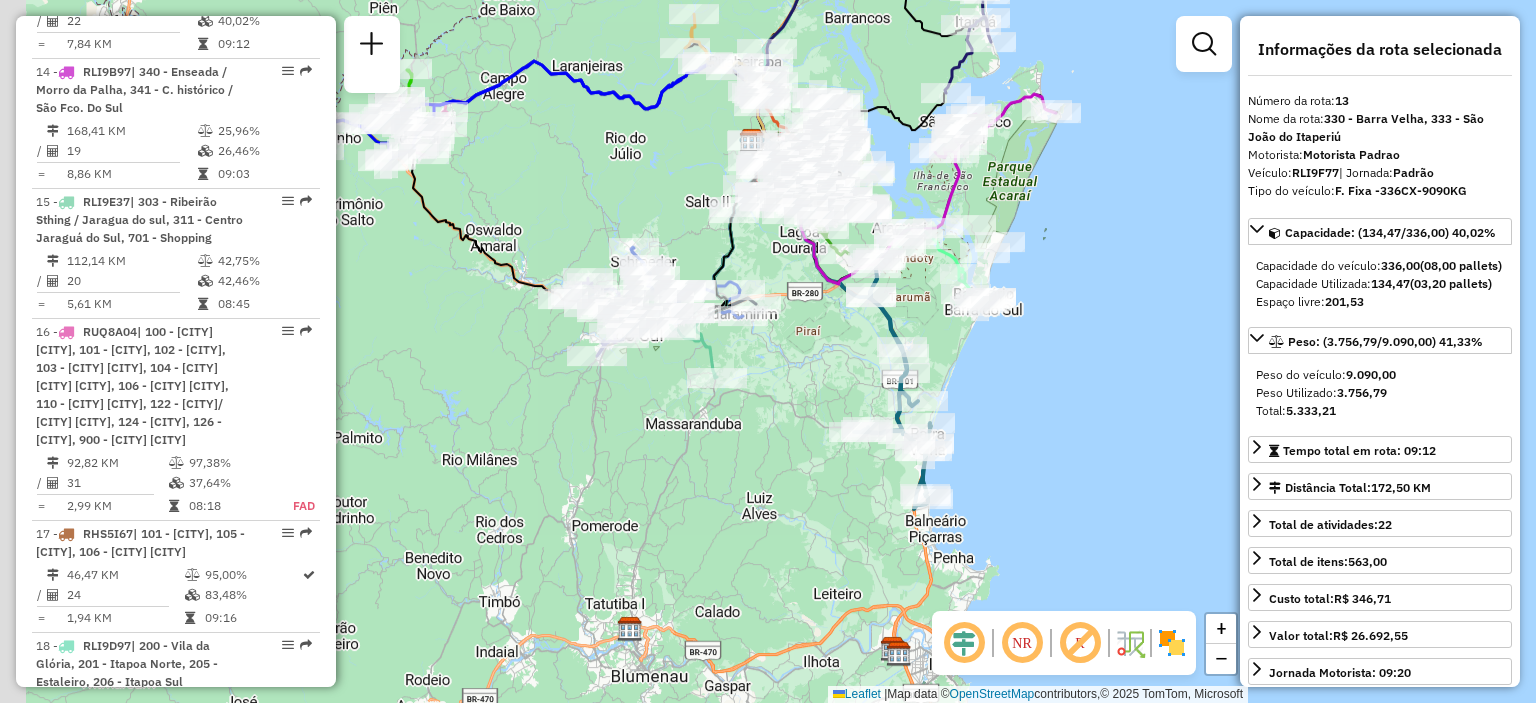 drag, startPoint x: 659, startPoint y: 467, endPoint x: 734, endPoint y: 438, distance: 80.411446 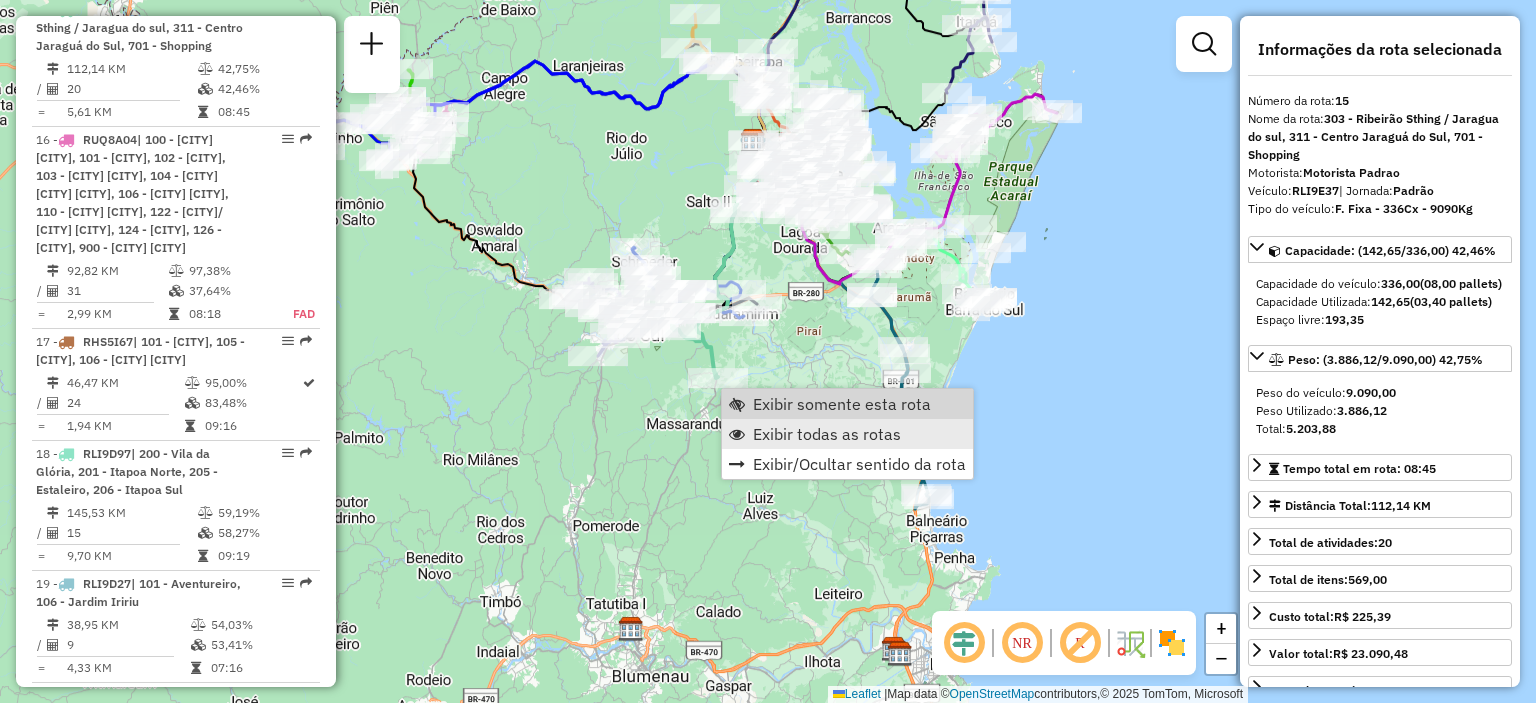 scroll, scrollTop: 2396, scrollLeft: 0, axis: vertical 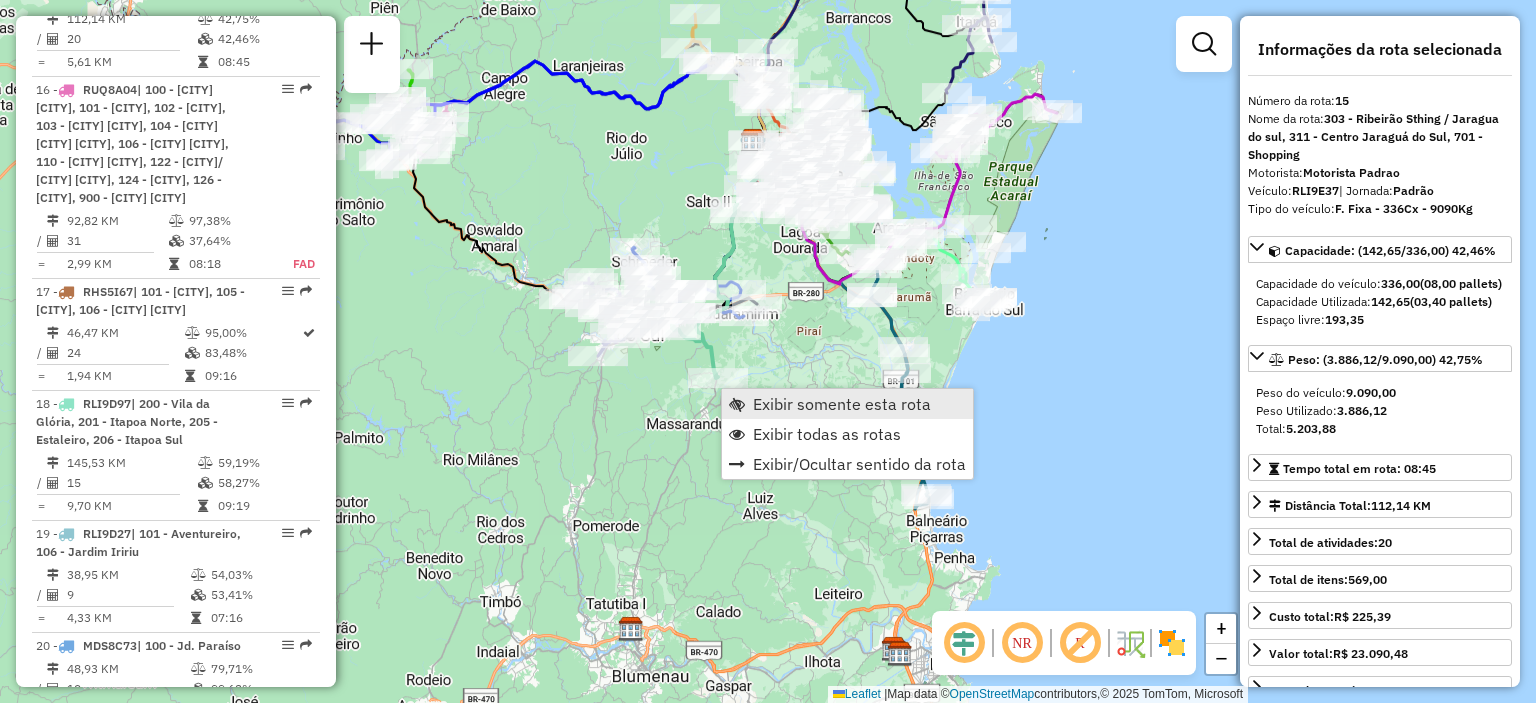 click on "Exibir somente esta rota" at bounding box center (842, 404) 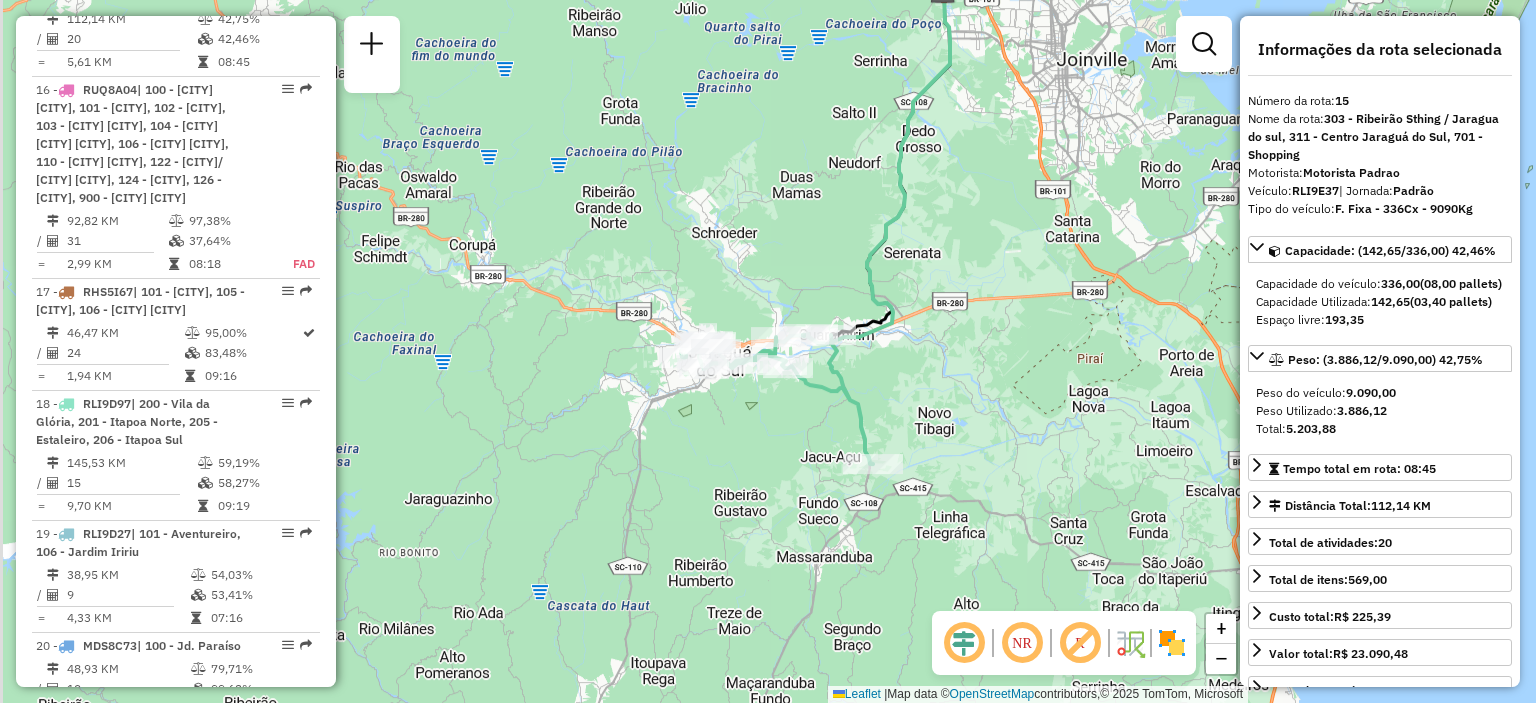 drag, startPoint x: 848, startPoint y: 523, endPoint x: 896, endPoint y: 392, distance: 139.51703 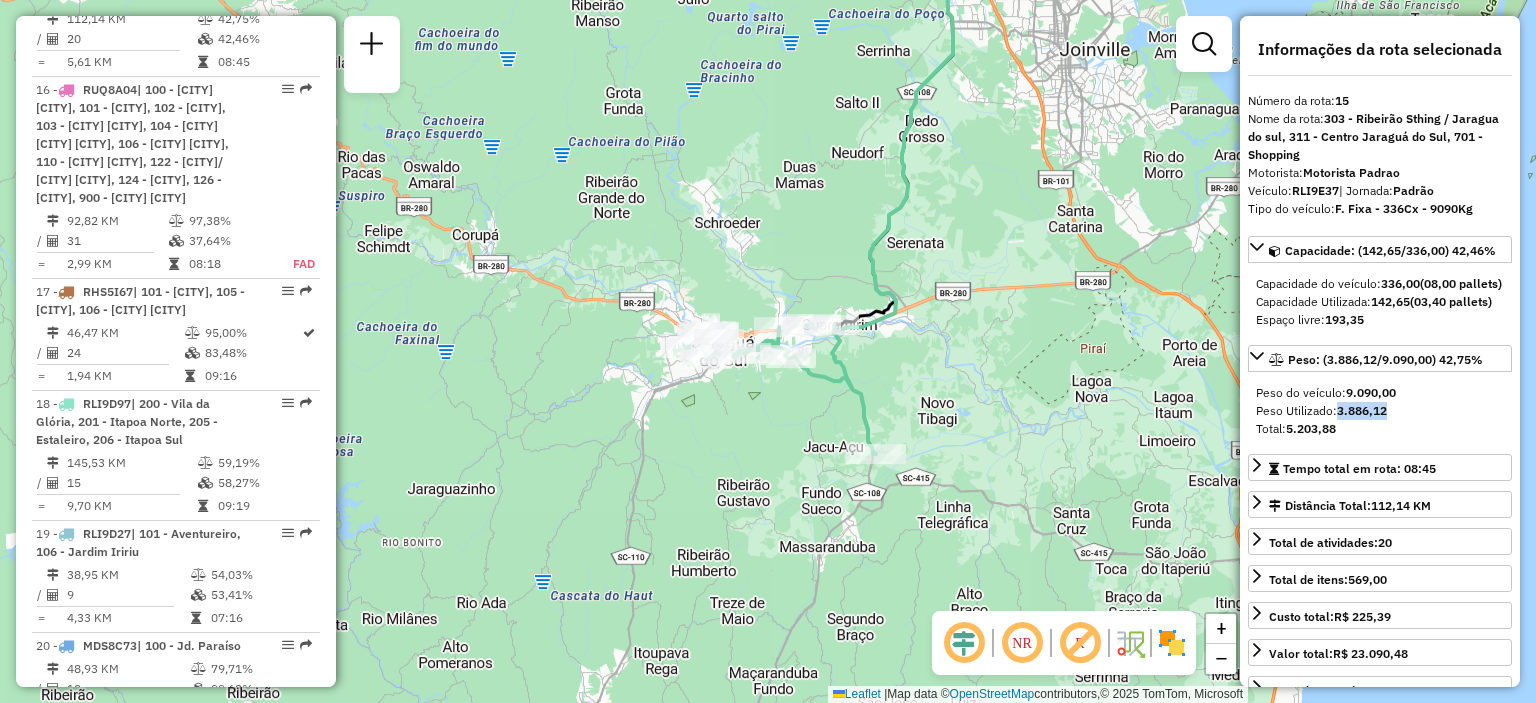 drag, startPoint x: 1403, startPoint y: 443, endPoint x: 1339, endPoint y: 443, distance: 64 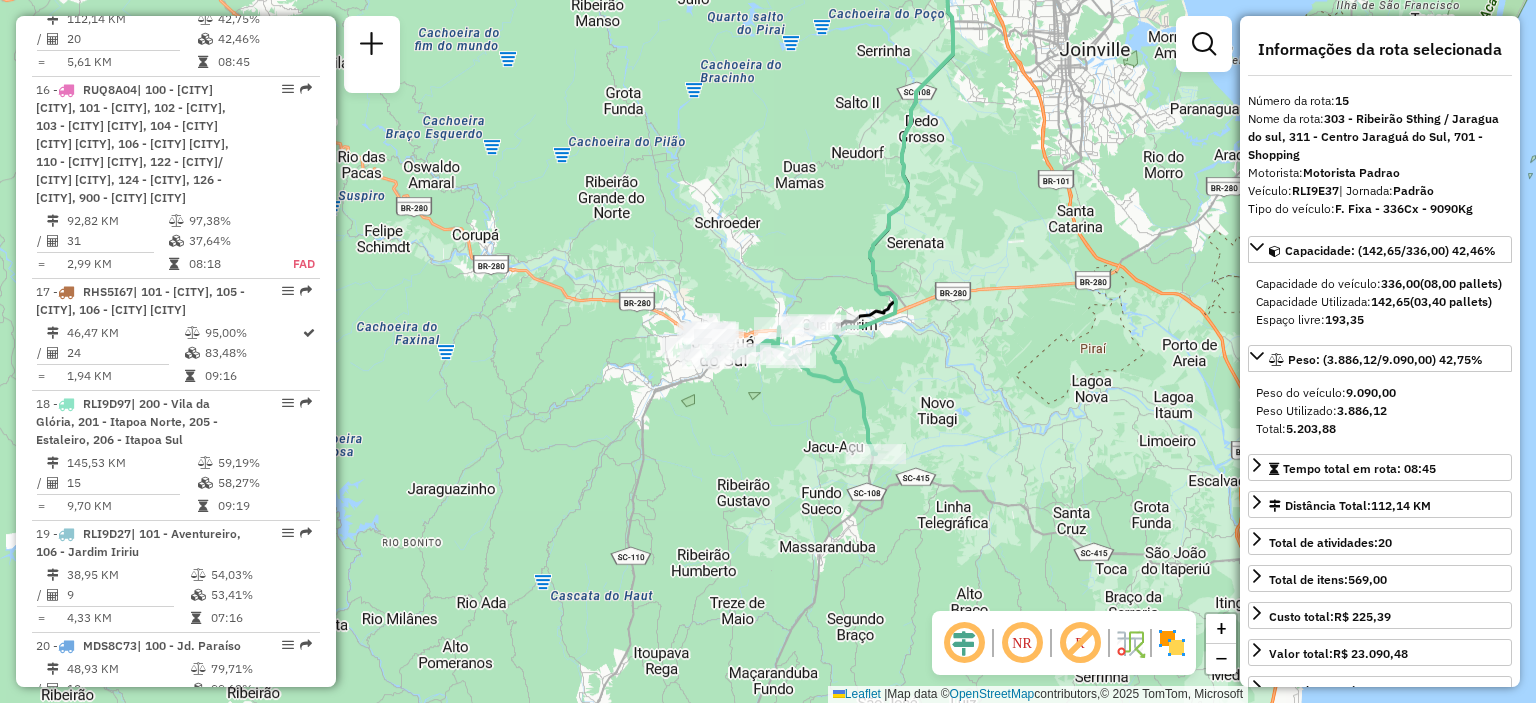 drag, startPoint x: 1393, startPoint y: 443, endPoint x: 1336, endPoint y: 444, distance: 57.00877 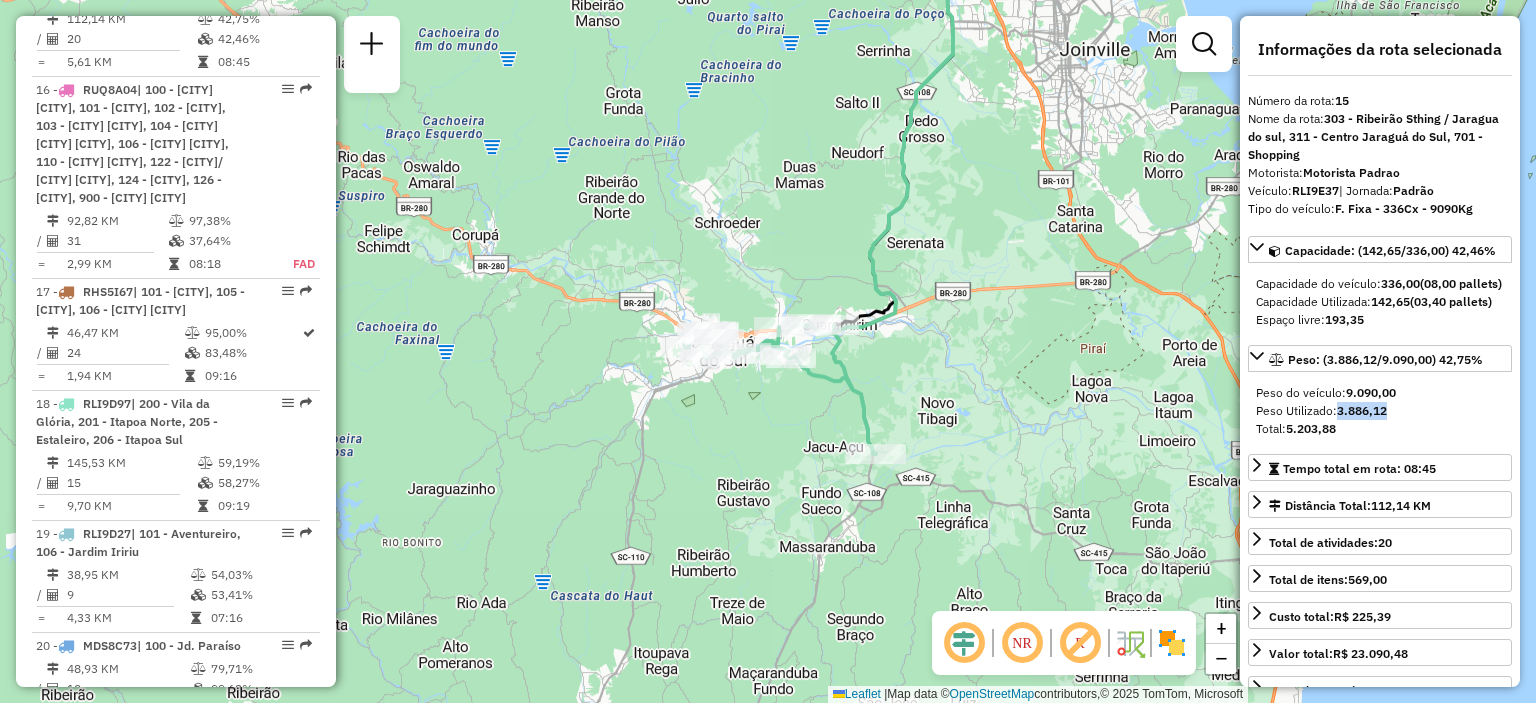 drag, startPoint x: 1390, startPoint y: 445, endPoint x: 1340, endPoint y: 447, distance: 50.039986 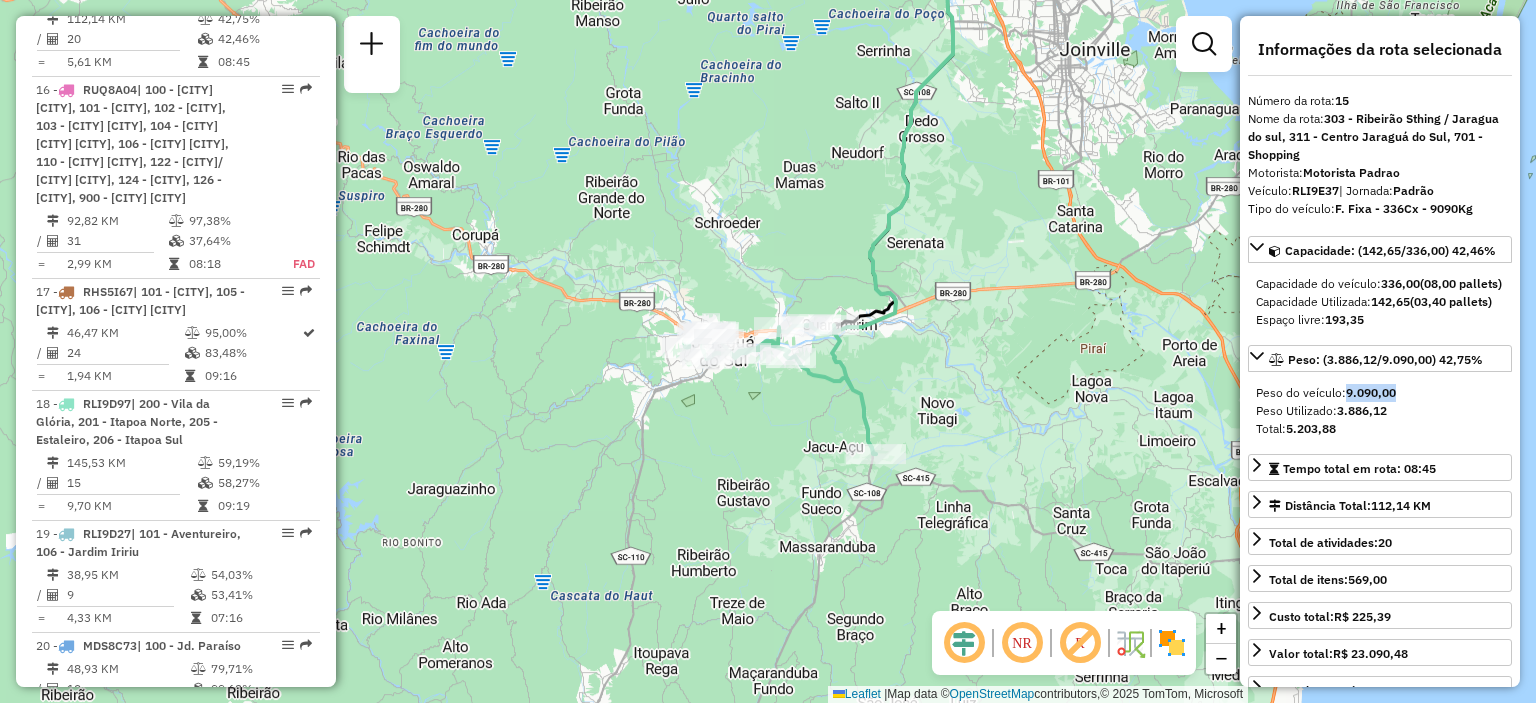 drag, startPoint x: 1402, startPoint y: 427, endPoint x: 1356, endPoint y: 428, distance: 46.010868 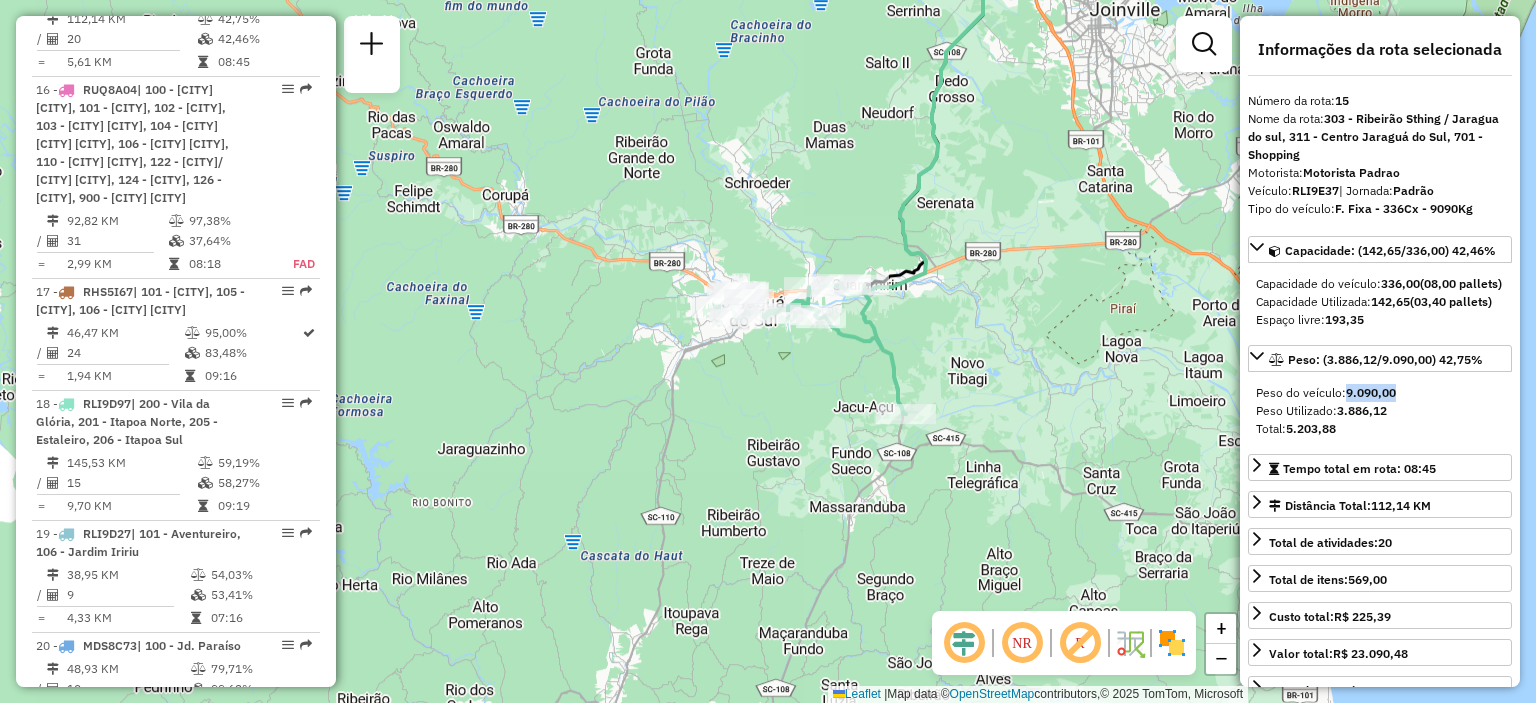drag, startPoint x: 932, startPoint y: 507, endPoint x: 962, endPoint y: 475, distance: 43.863426 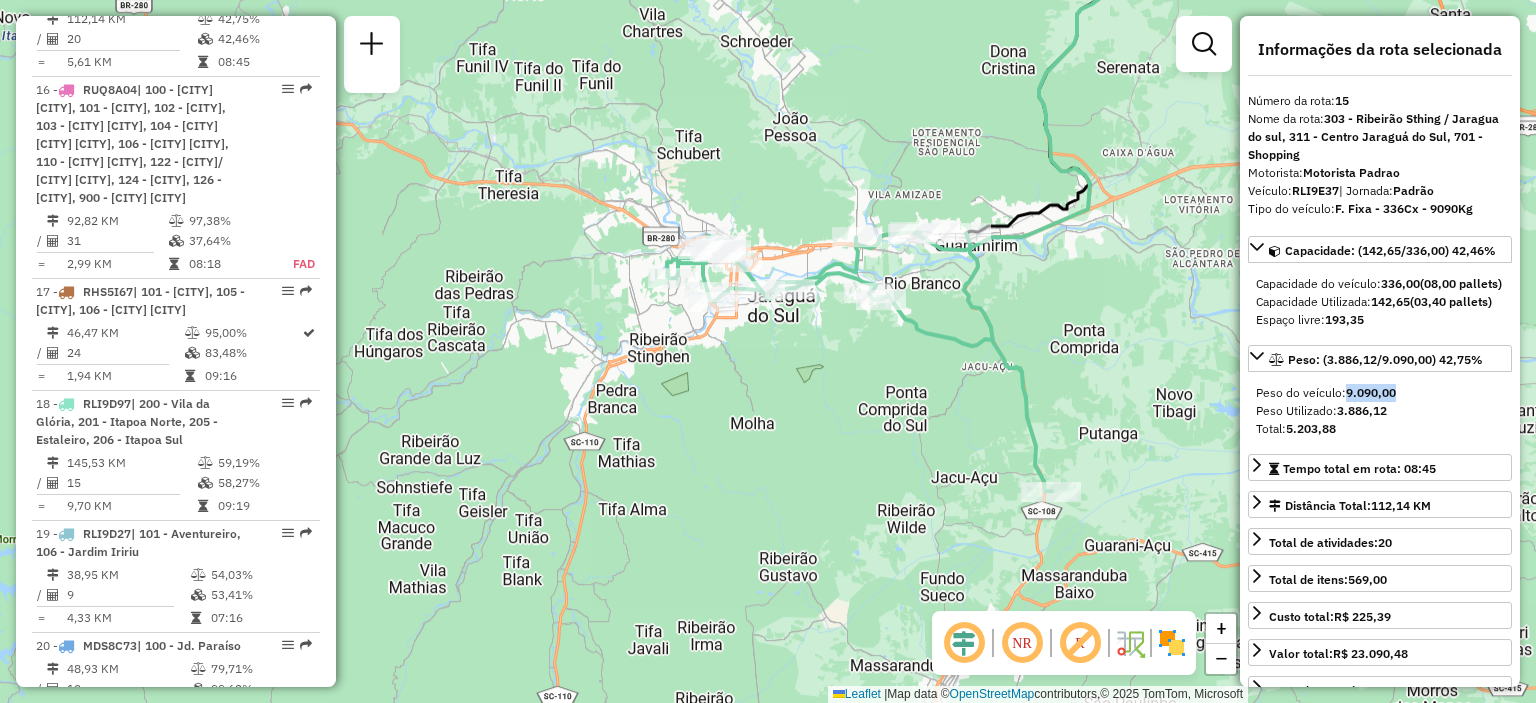 drag, startPoint x: 1103, startPoint y: 320, endPoint x: 992, endPoint y: 327, distance: 111.220505 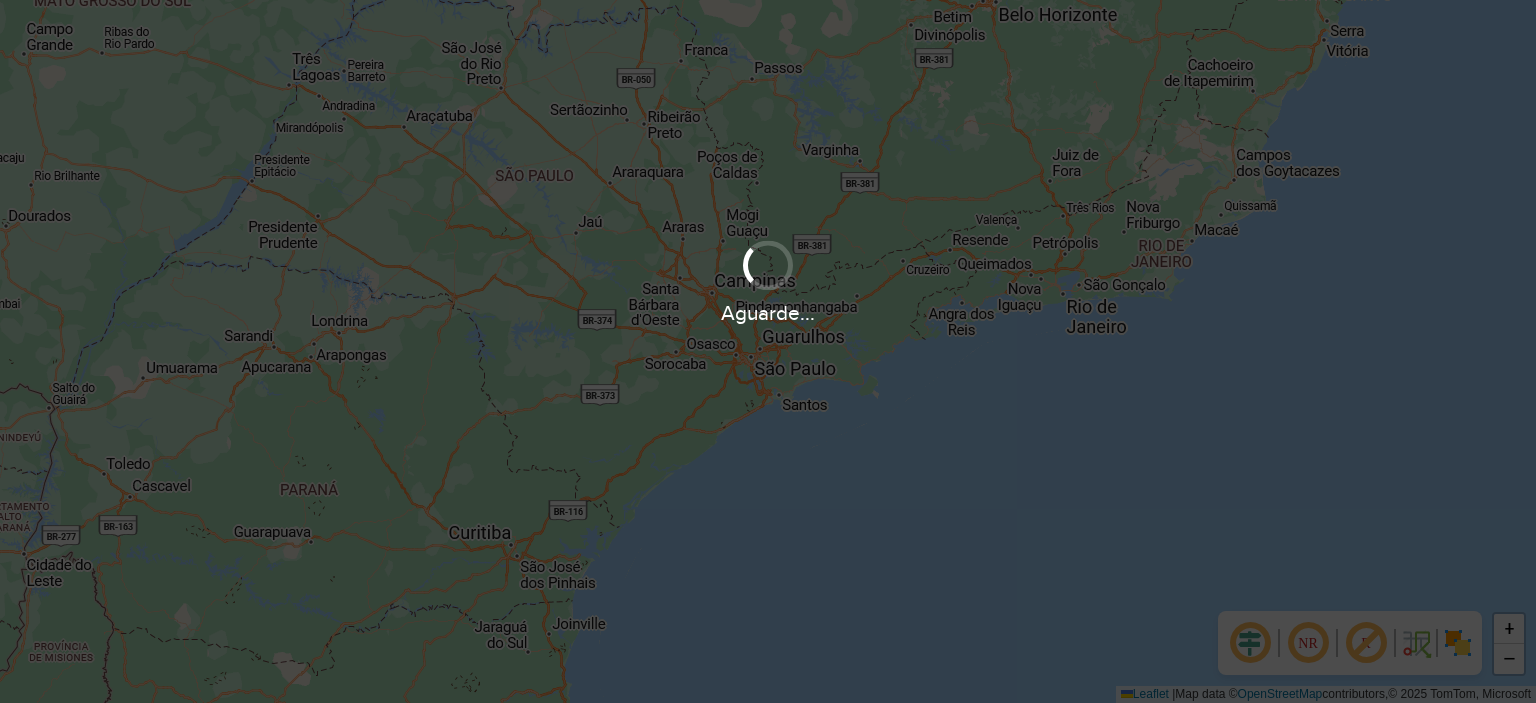 scroll, scrollTop: 0, scrollLeft: 0, axis: both 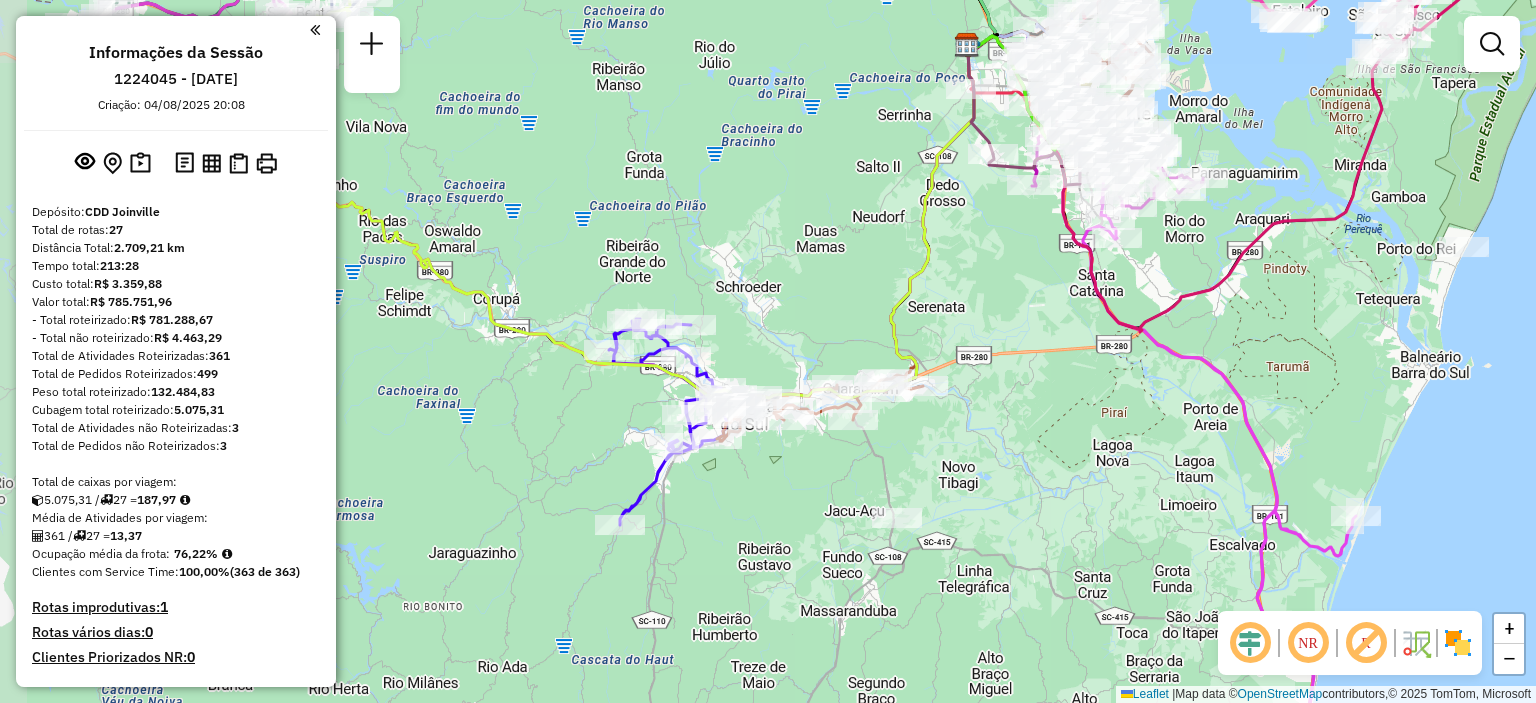 drag, startPoint x: 589, startPoint y: 381, endPoint x: 778, endPoint y: 325, distance: 197.1218 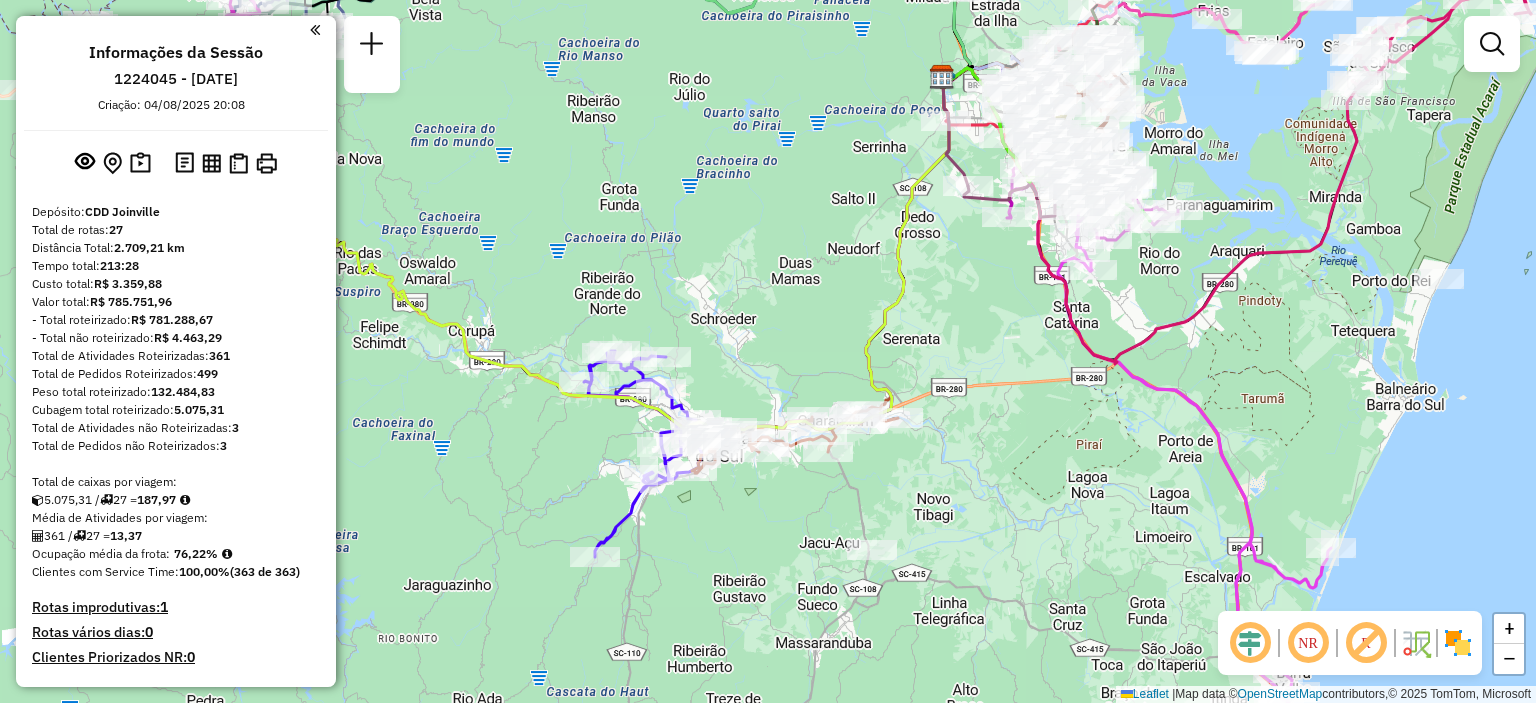 drag, startPoint x: 858, startPoint y: 271, endPoint x: 692, endPoint y: 422, distance: 224.40366 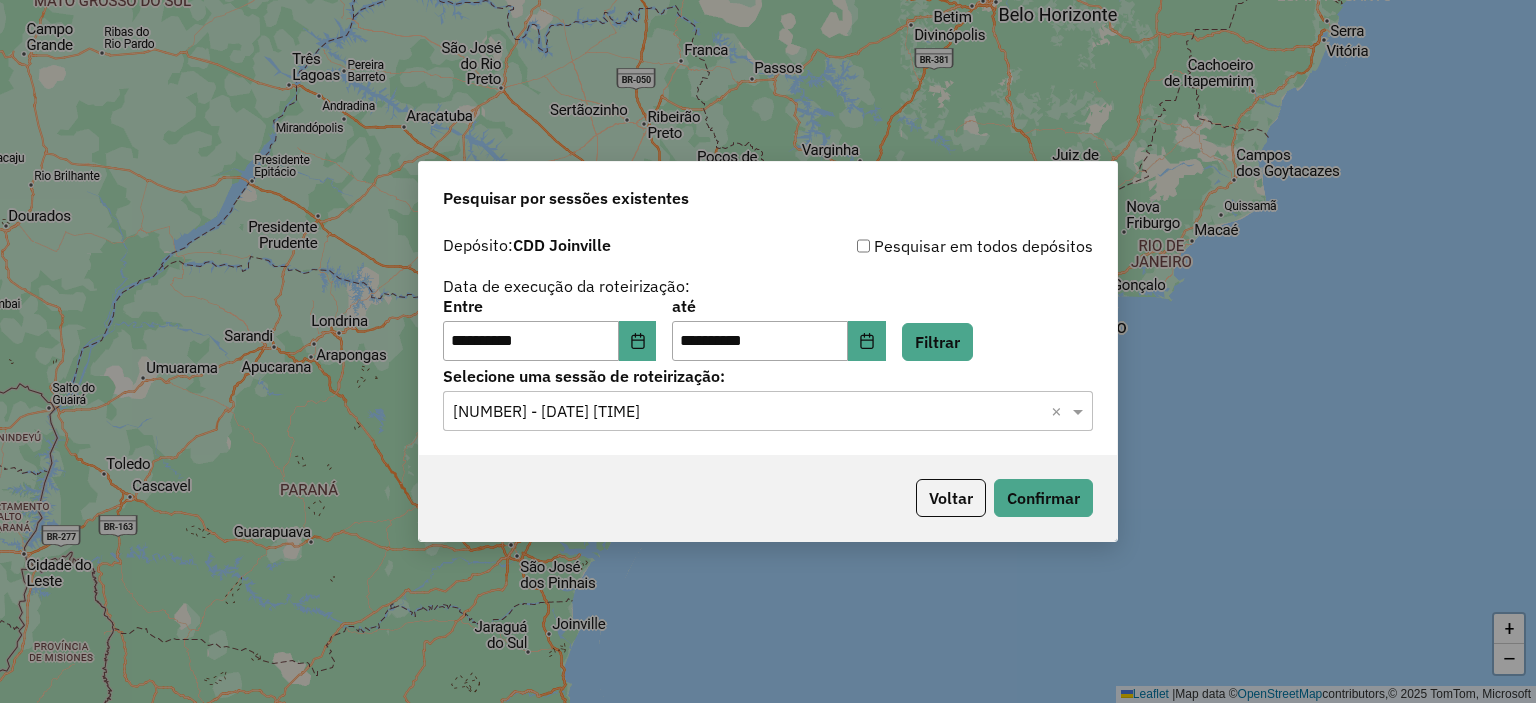 scroll, scrollTop: 0, scrollLeft: 0, axis: both 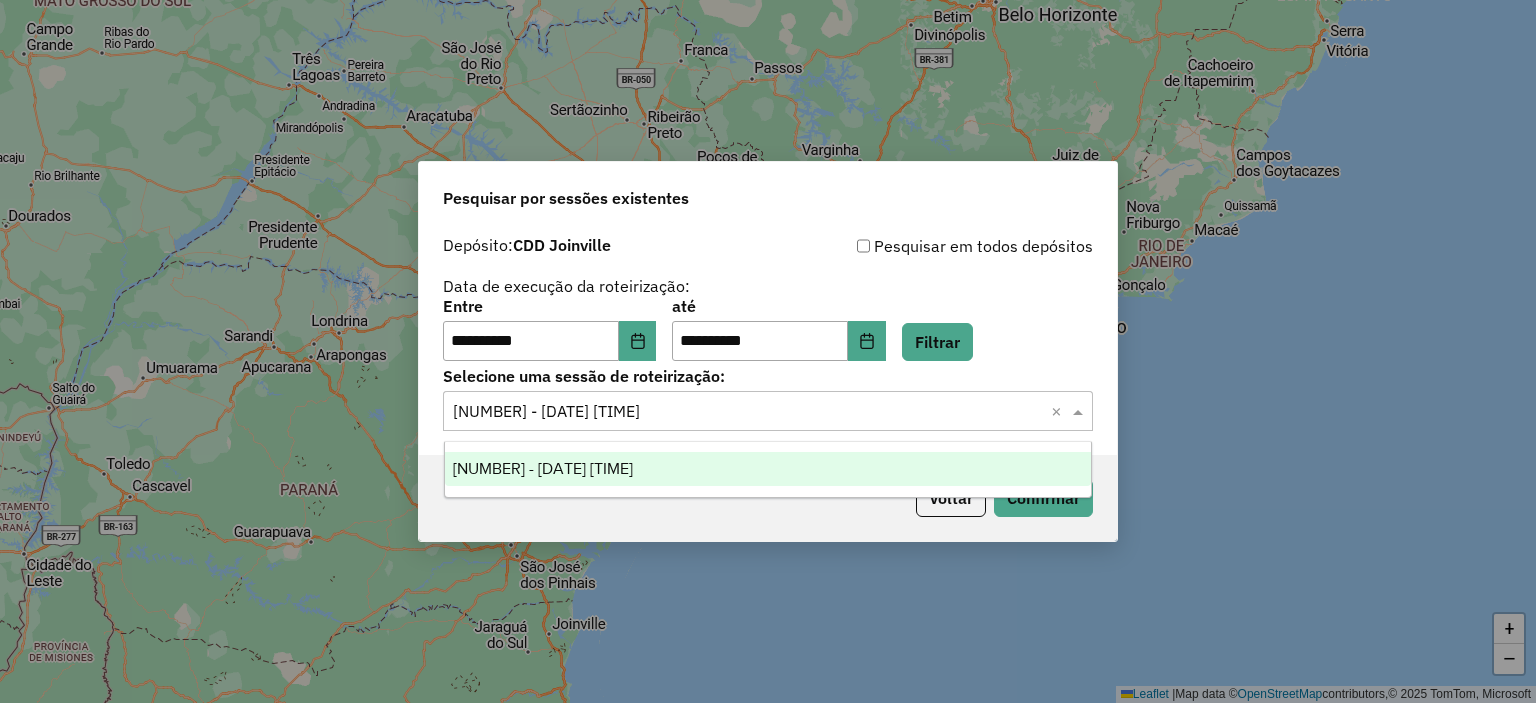 click on "1224045 - 05/08/2025 20:08" at bounding box center (768, 469) 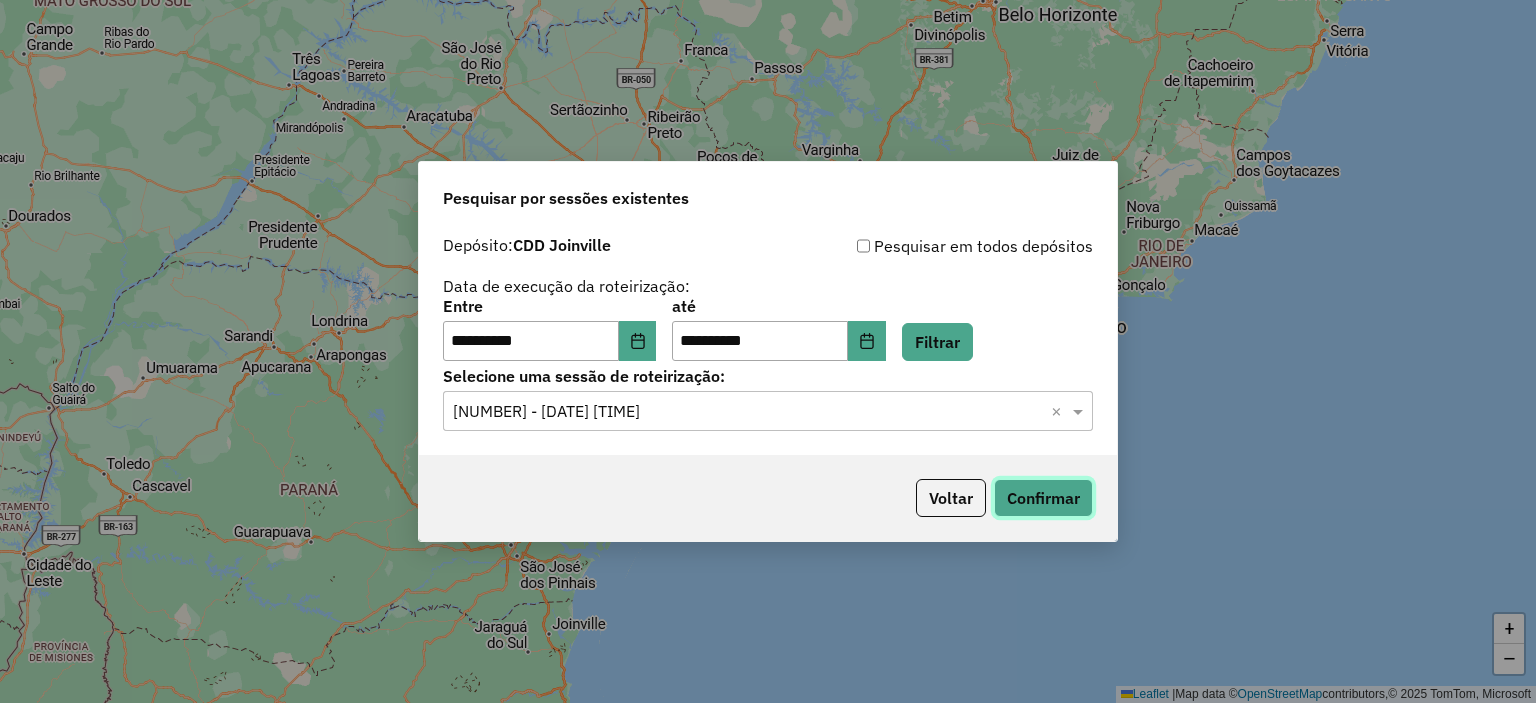 click on "Confirmar" 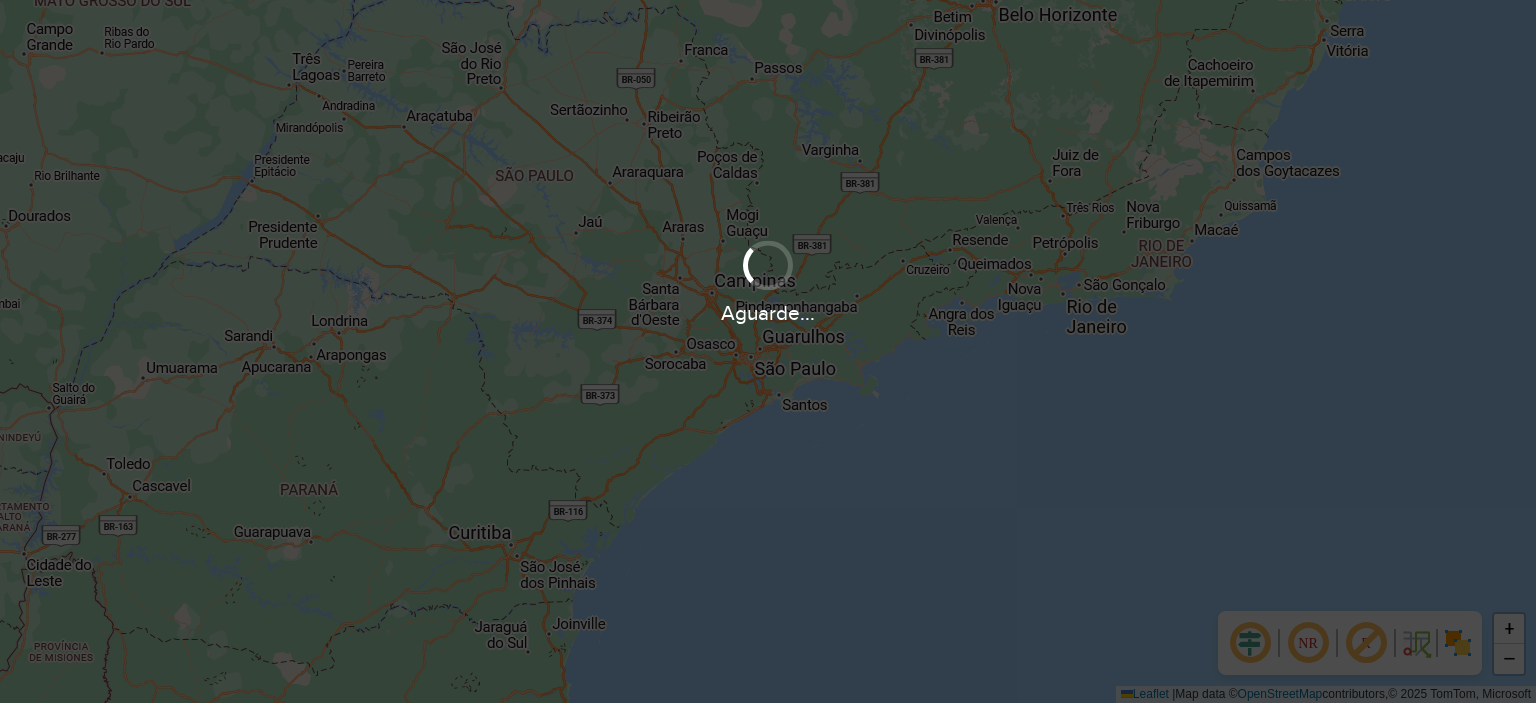 scroll, scrollTop: 0, scrollLeft: 0, axis: both 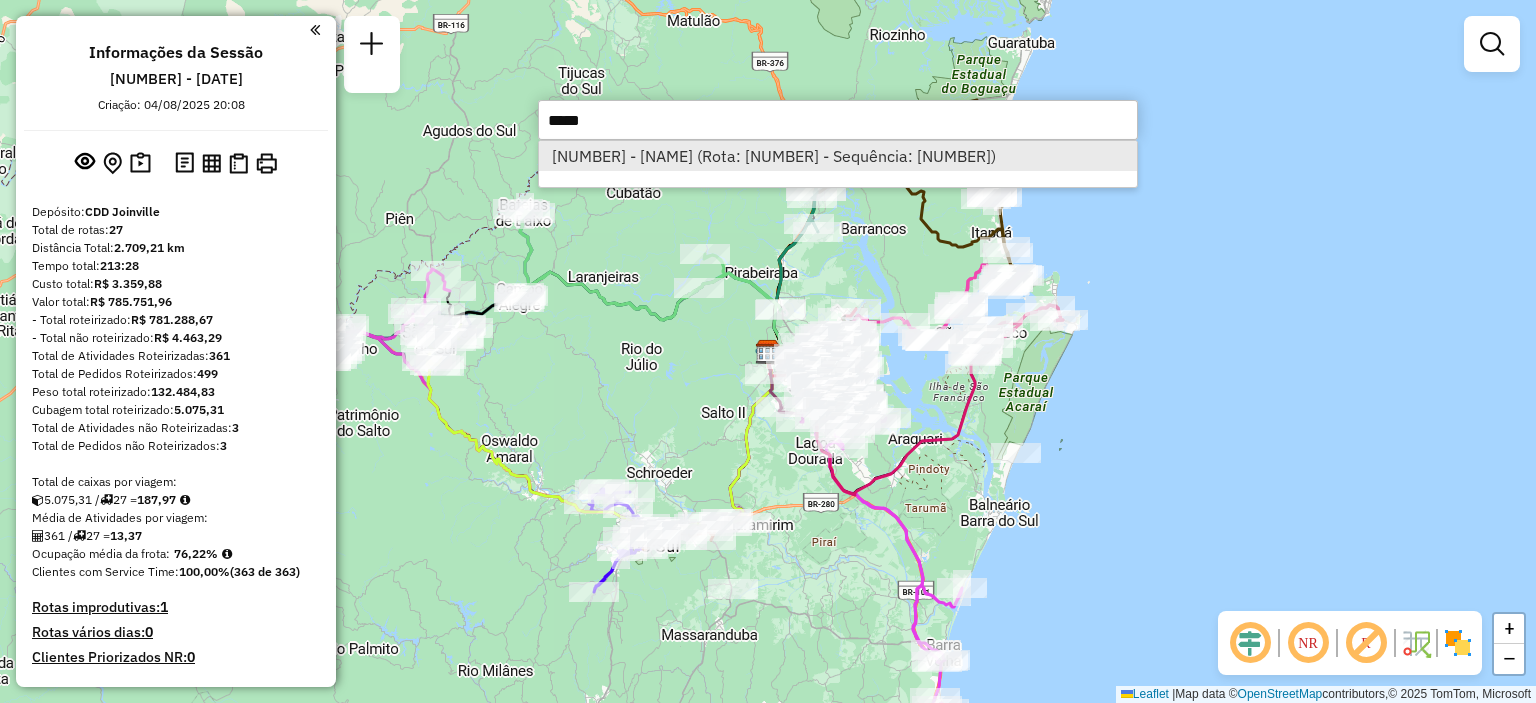 type on "*****" 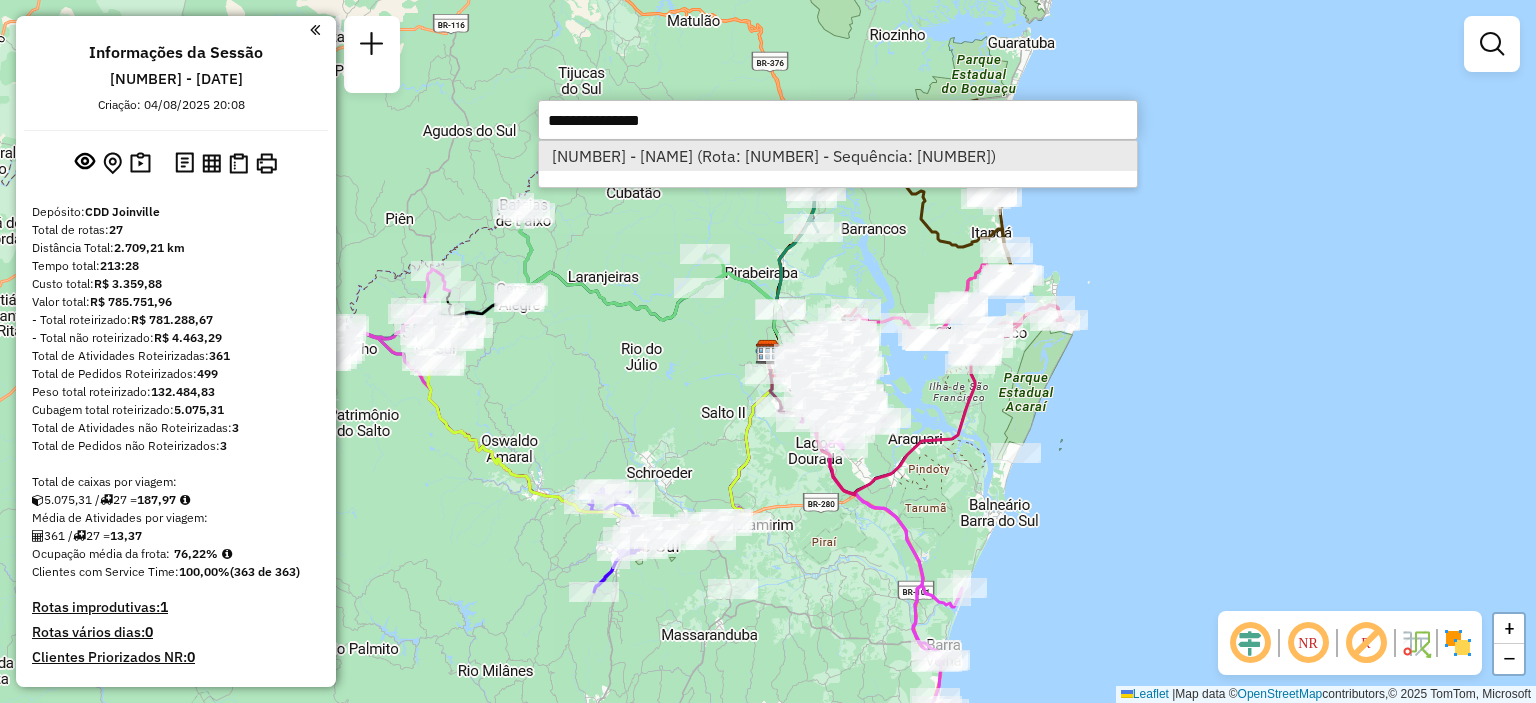 select on "**********" 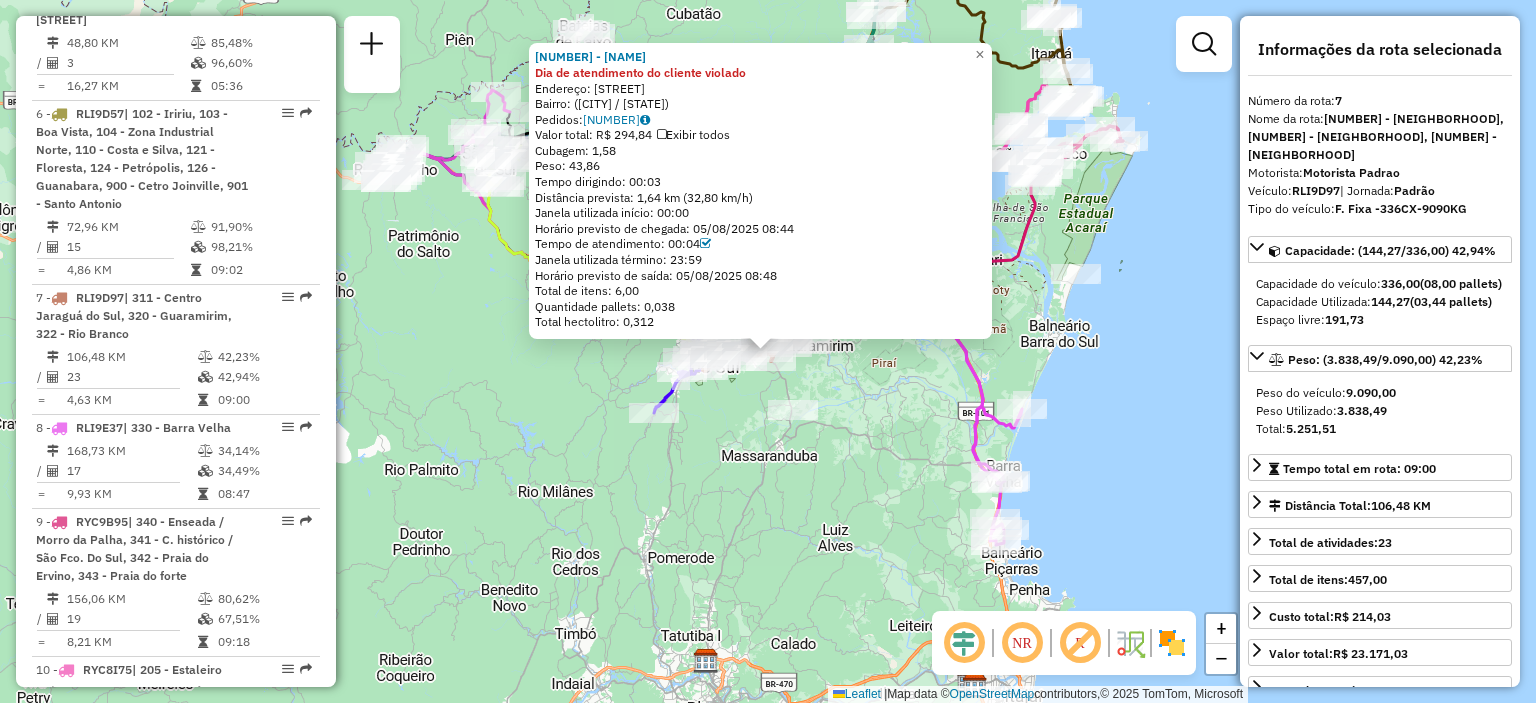 scroll, scrollTop: 1538, scrollLeft: 0, axis: vertical 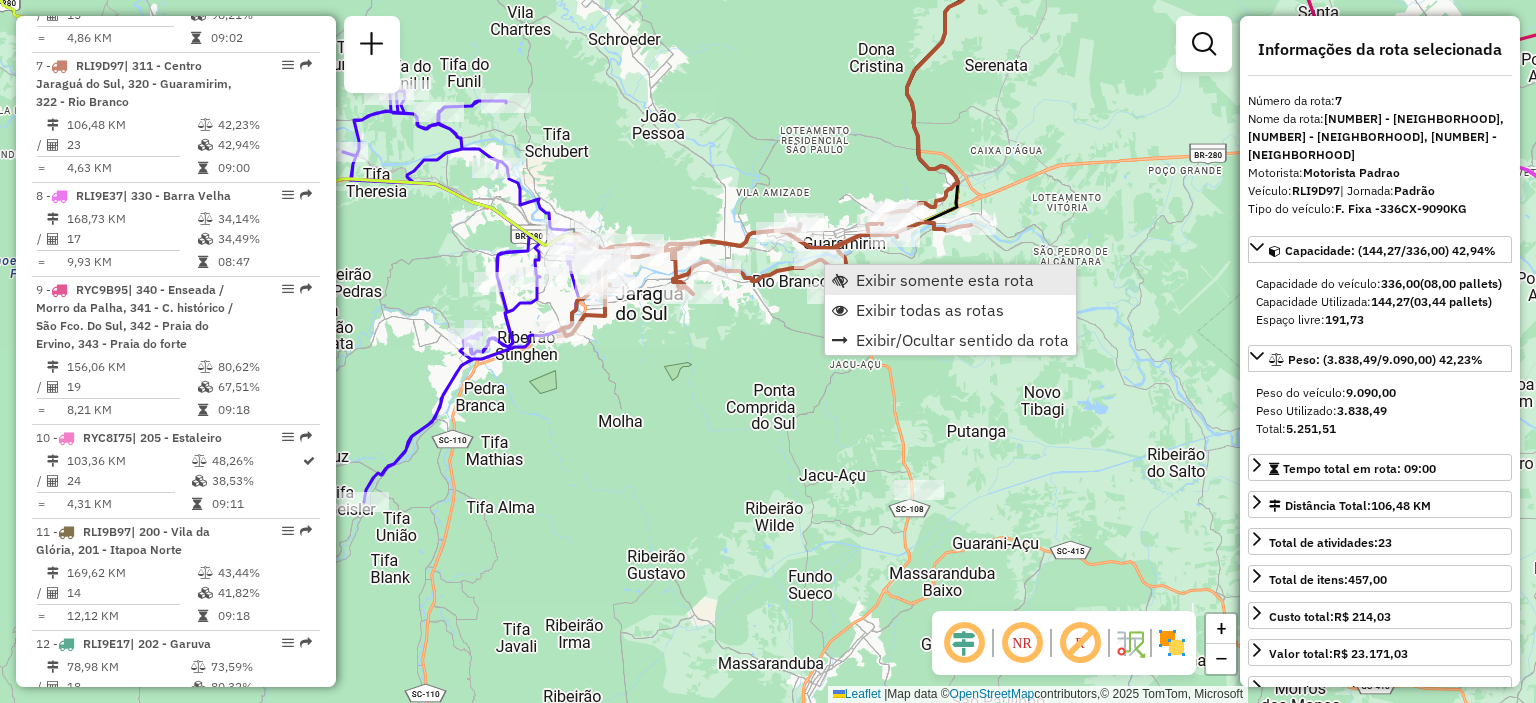 click on "Exibir somente esta rota" at bounding box center (950, 280) 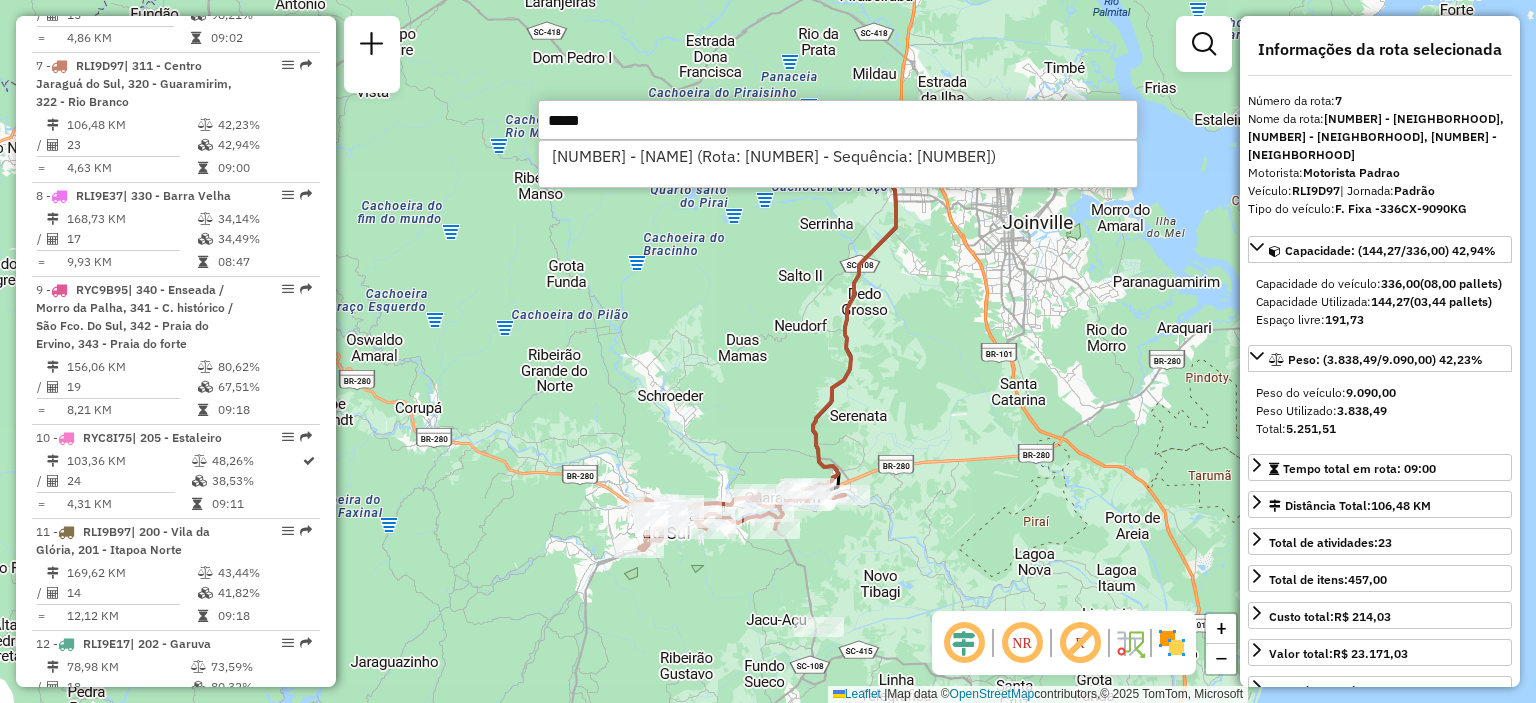 type on "*****" 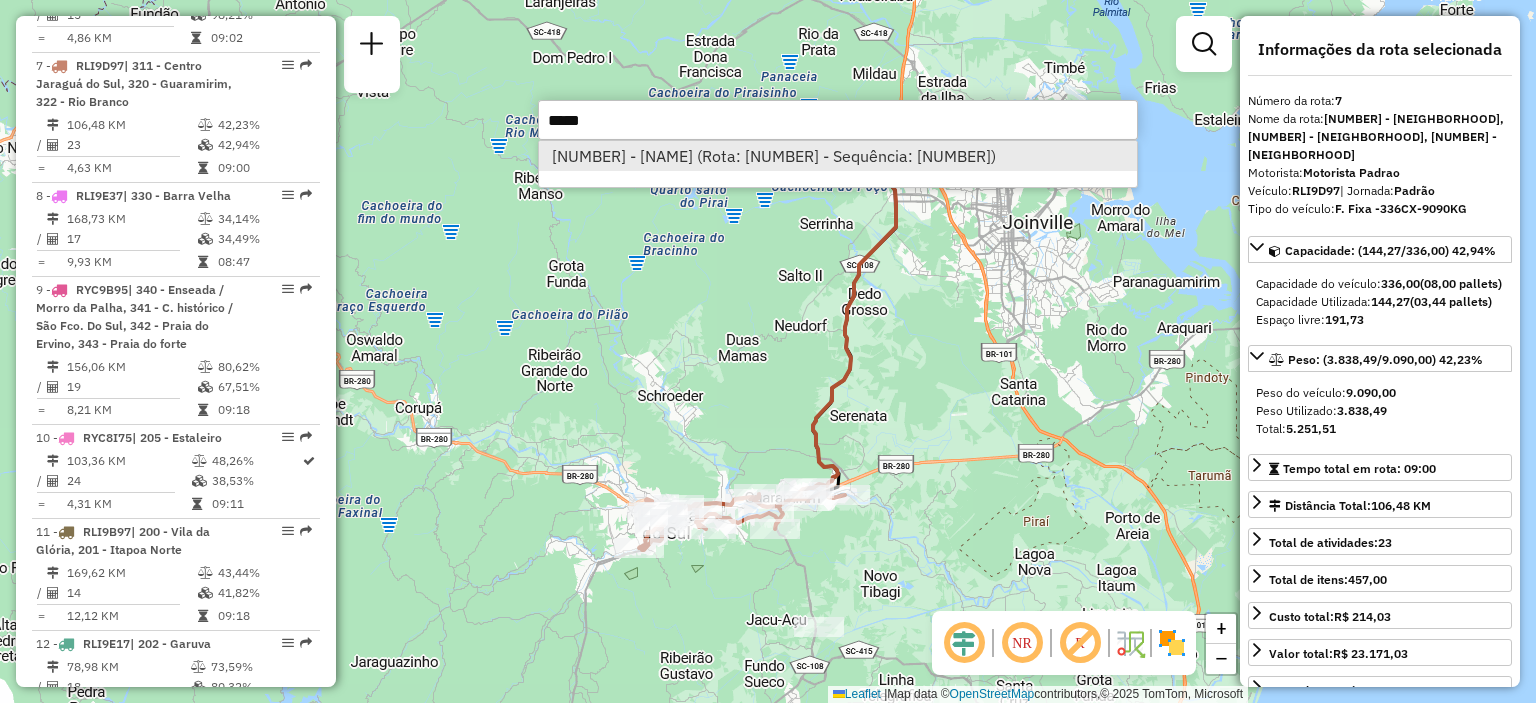 click on "[NUMBER] - [NAME] (Rota: [NUMBER] - Sequência: [NUMBER])" at bounding box center [838, 156] 